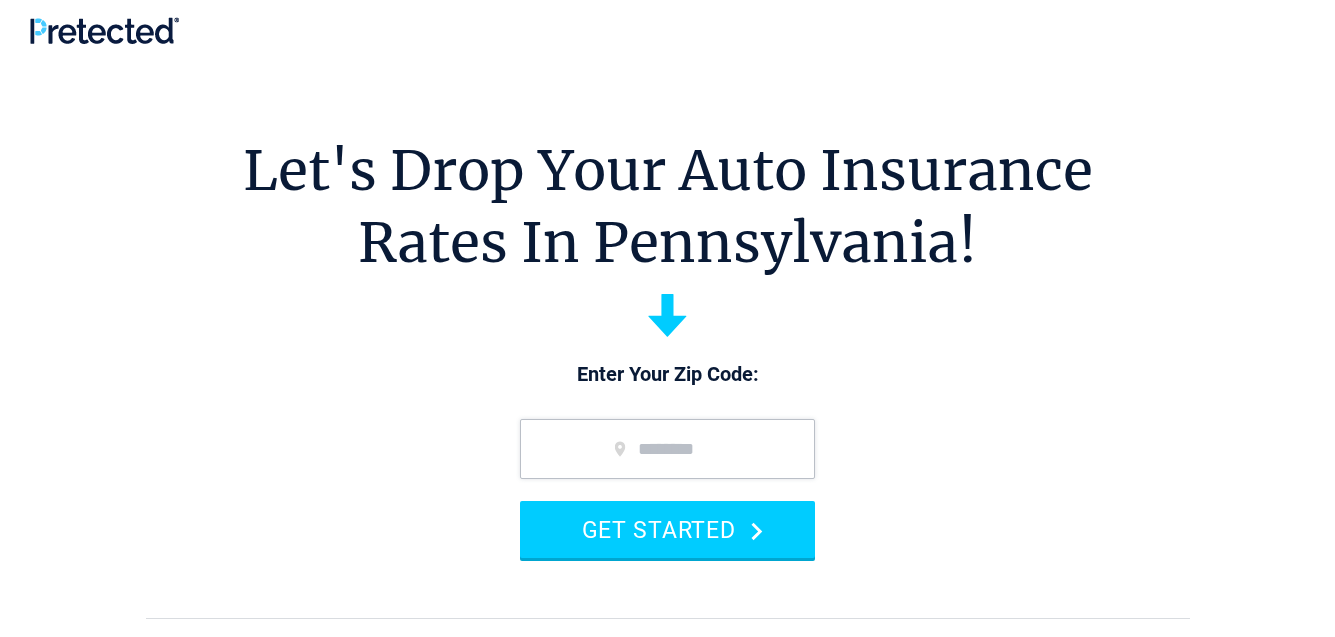scroll, scrollTop: 0, scrollLeft: 0, axis: both 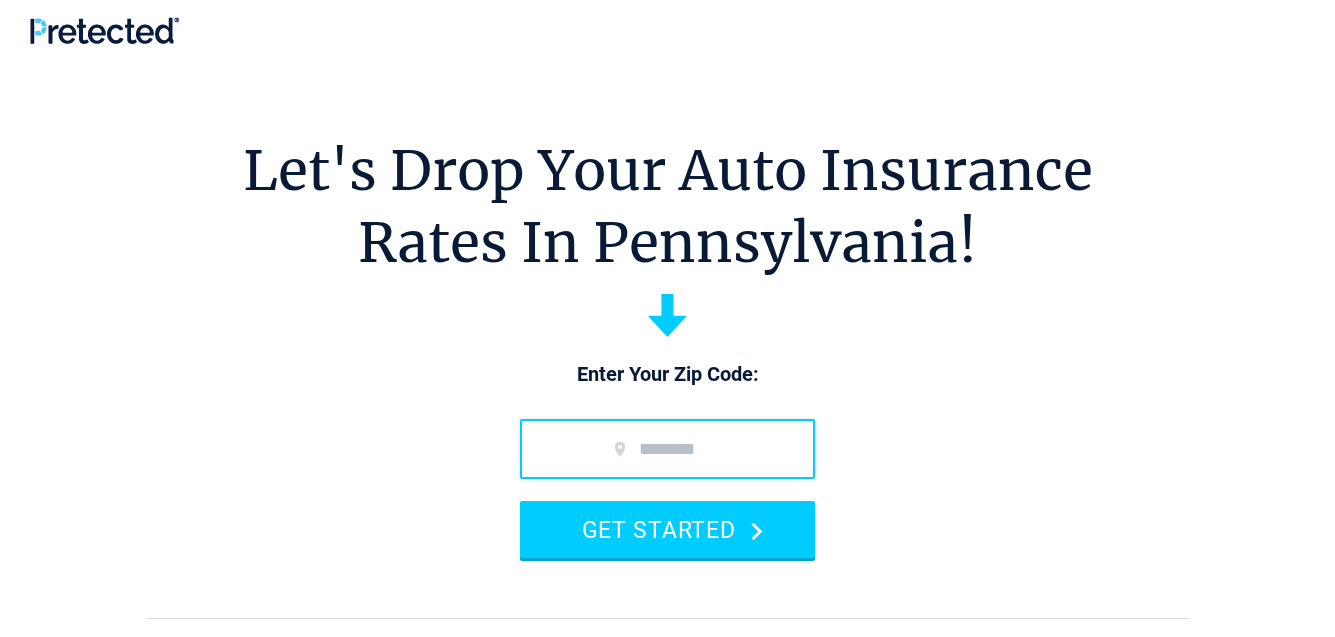 drag, startPoint x: 0, startPoint y: 0, endPoint x: 570, endPoint y: 470, distance: 738.7828 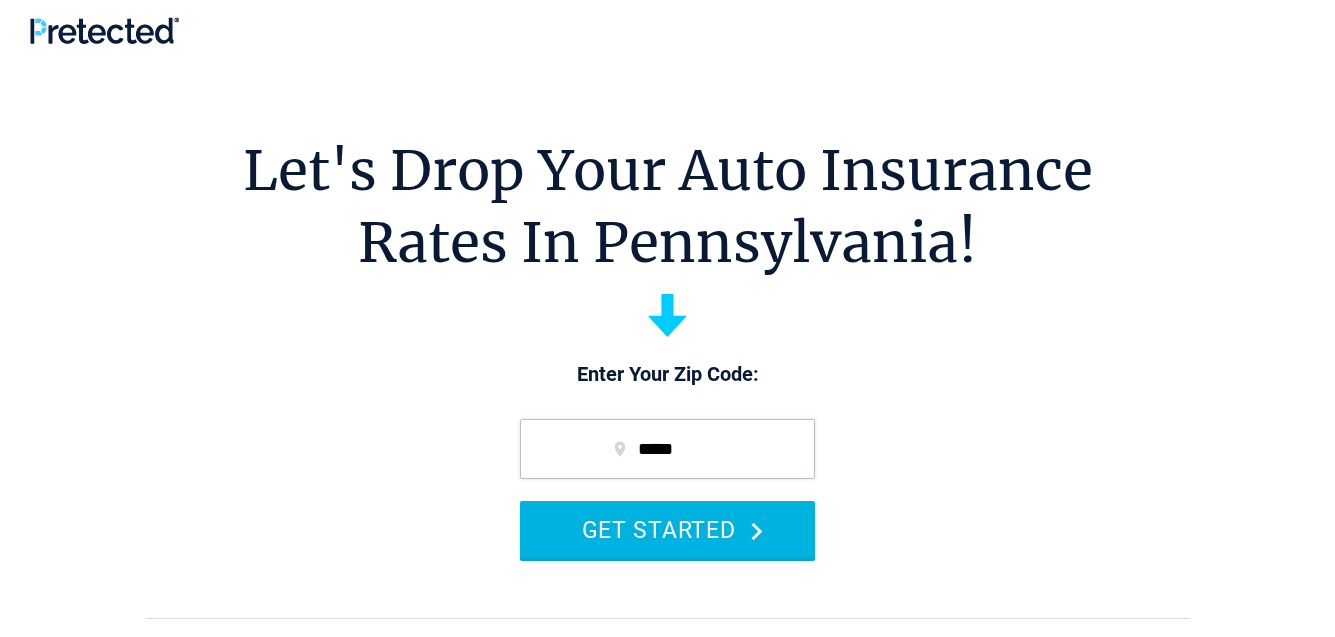 click on "GET STARTED" at bounding box center (667, 529) 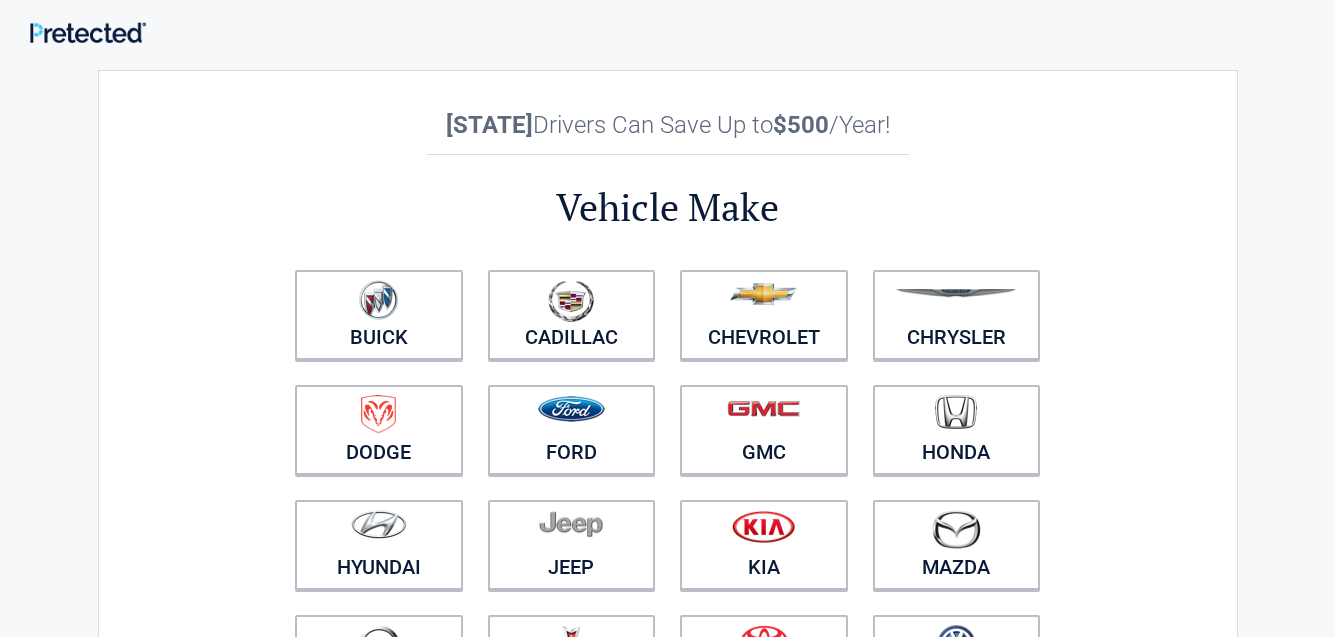 scroll, scrollTop: 0, scrollLeft: 0, axis: both 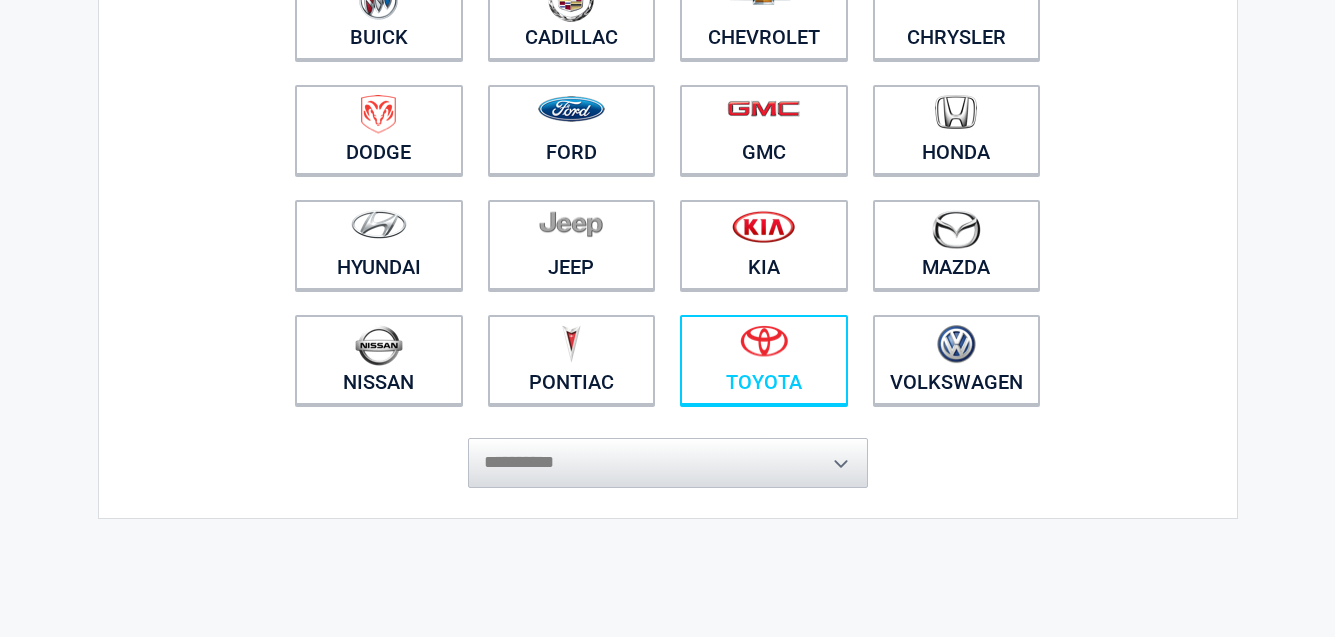 click at bounding box center [764, 347] 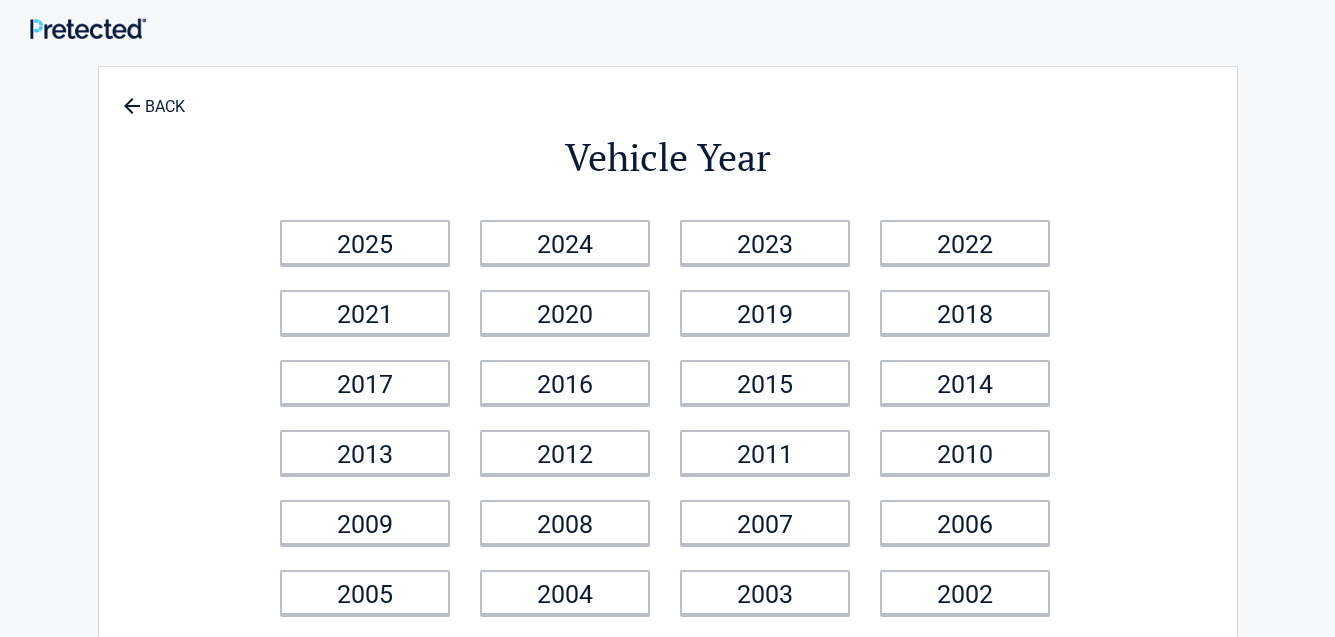 scroll, scrollTop: 0, scrollLeft: 0, axis: both 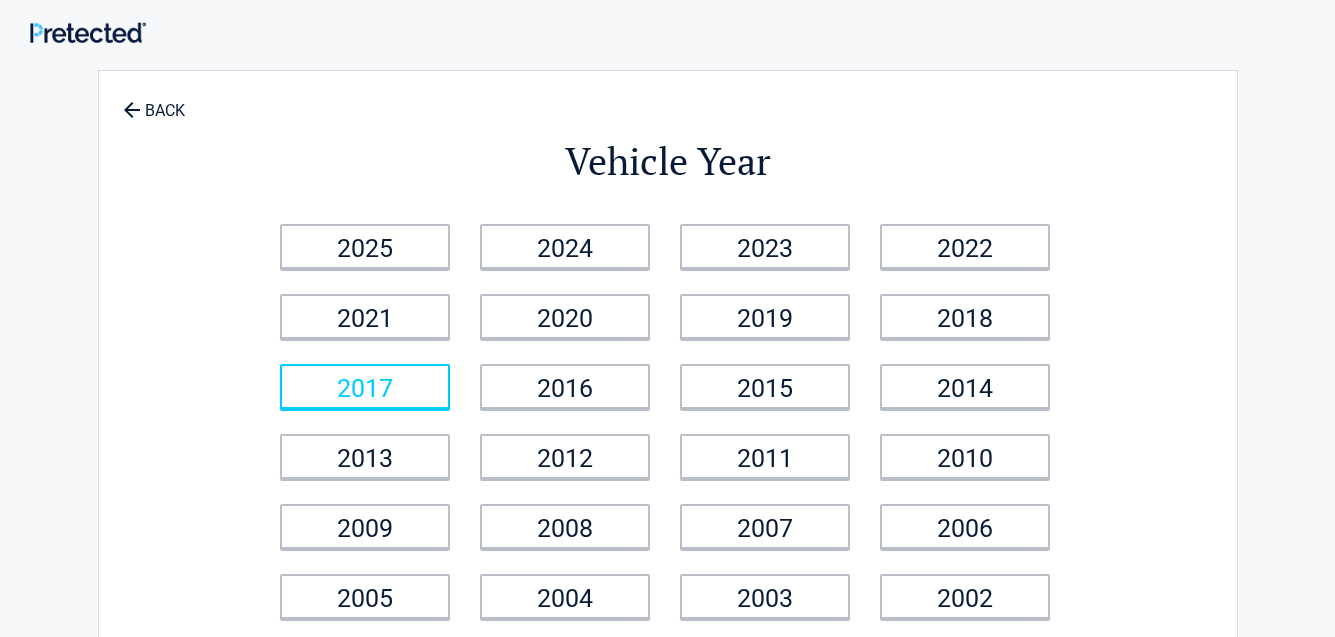 click on "2017" at bounding box center (365, 386) 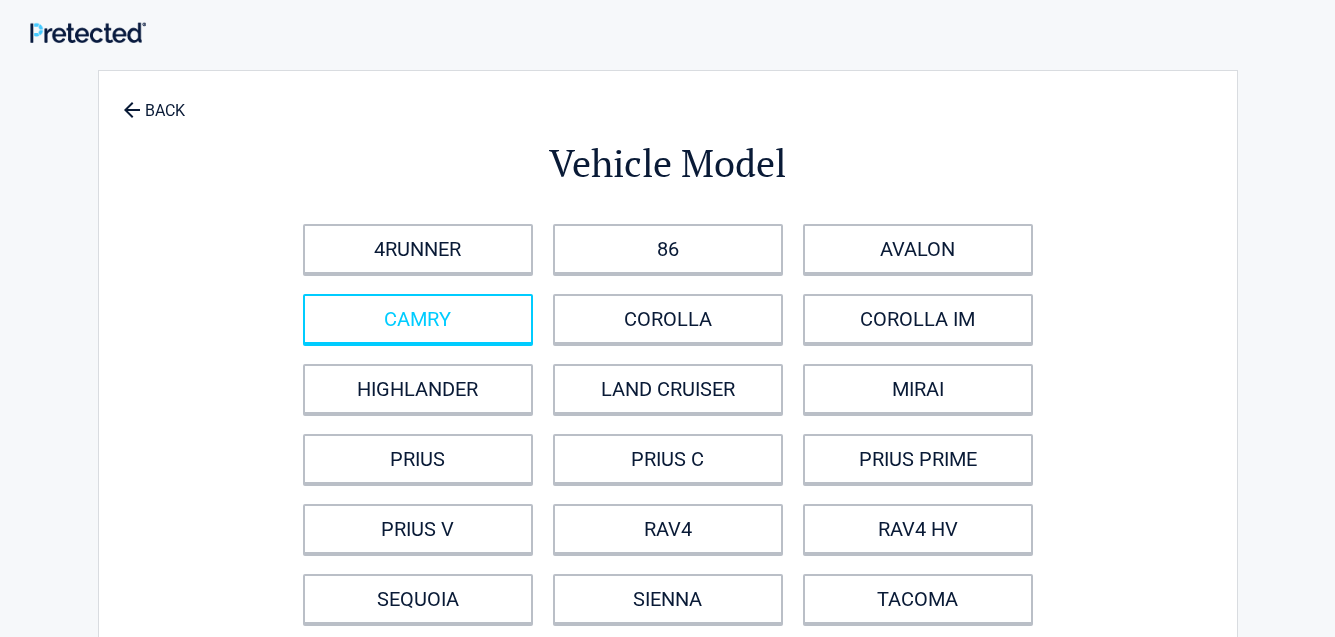 click on "CAMRY" at bounding box center [418, 319] 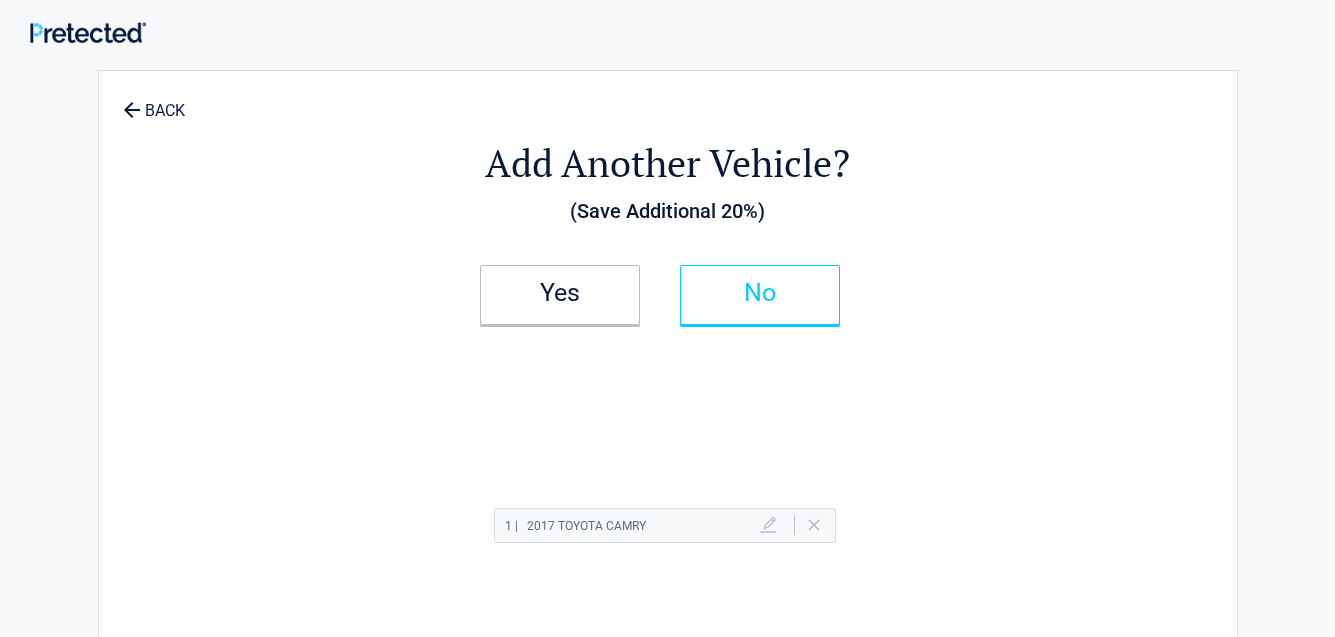 click on "No" at bounding box center (760, 295) 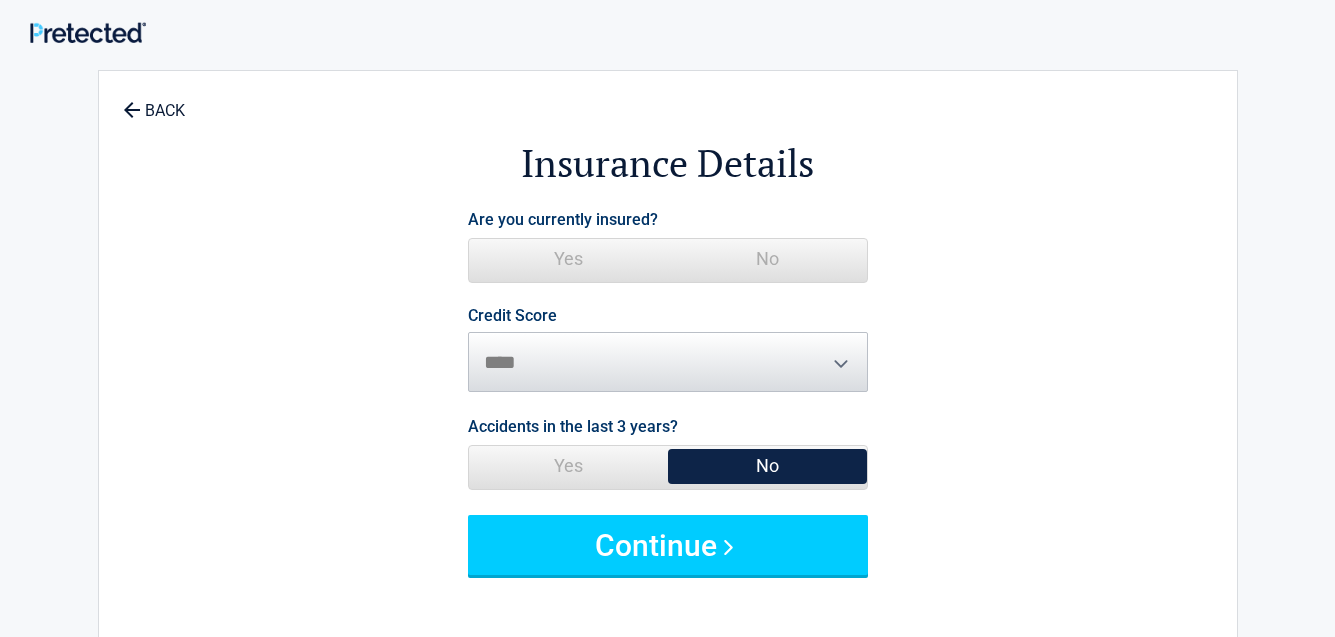 click on "Yes" at bounding box center (568, 259) 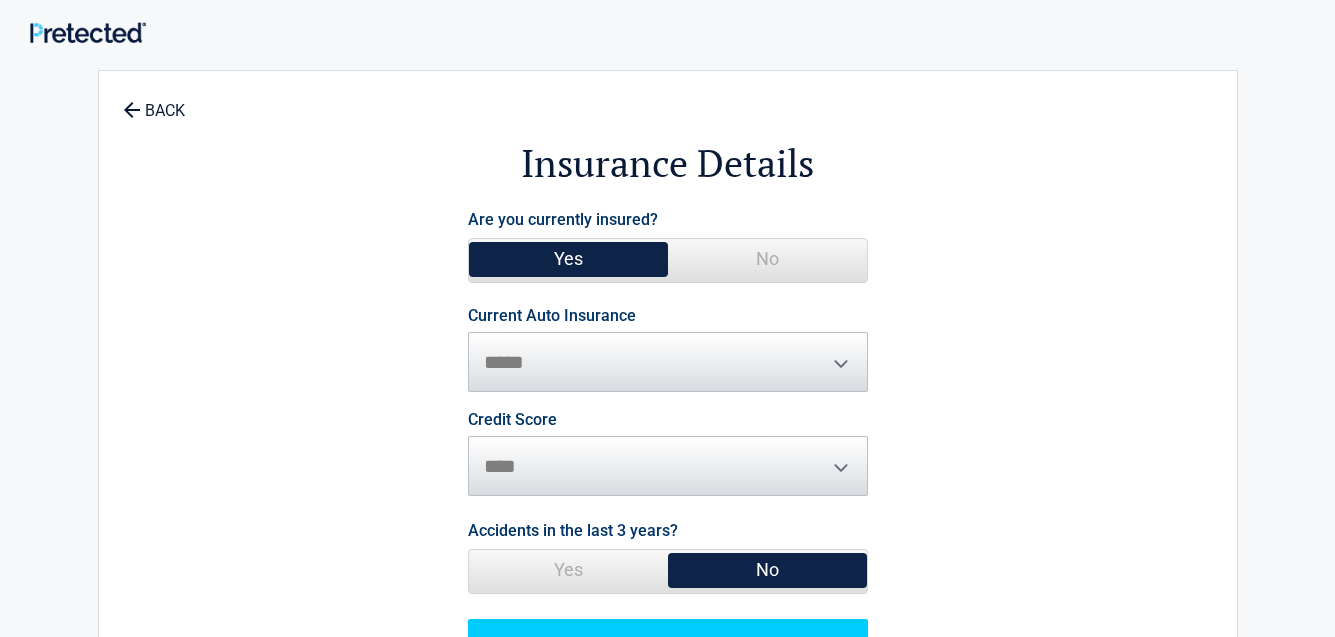 click on "**********" at bounding box center (668, 350) 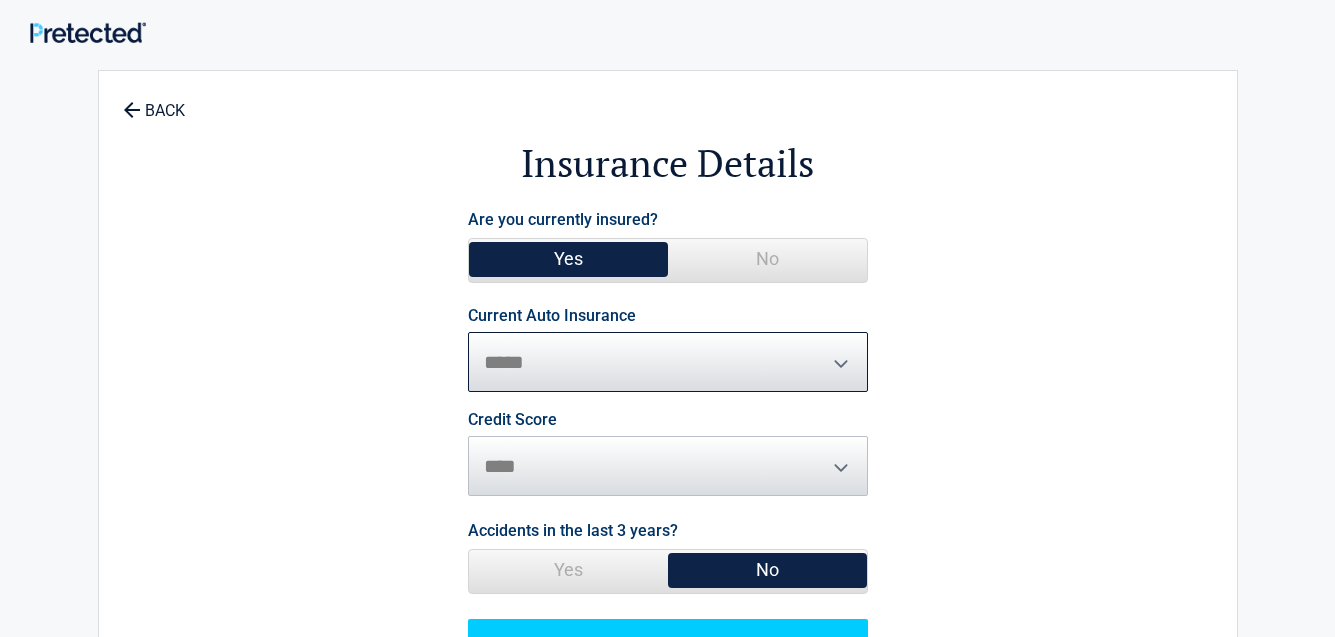 click on "**********" at bounding box center [668, 362] 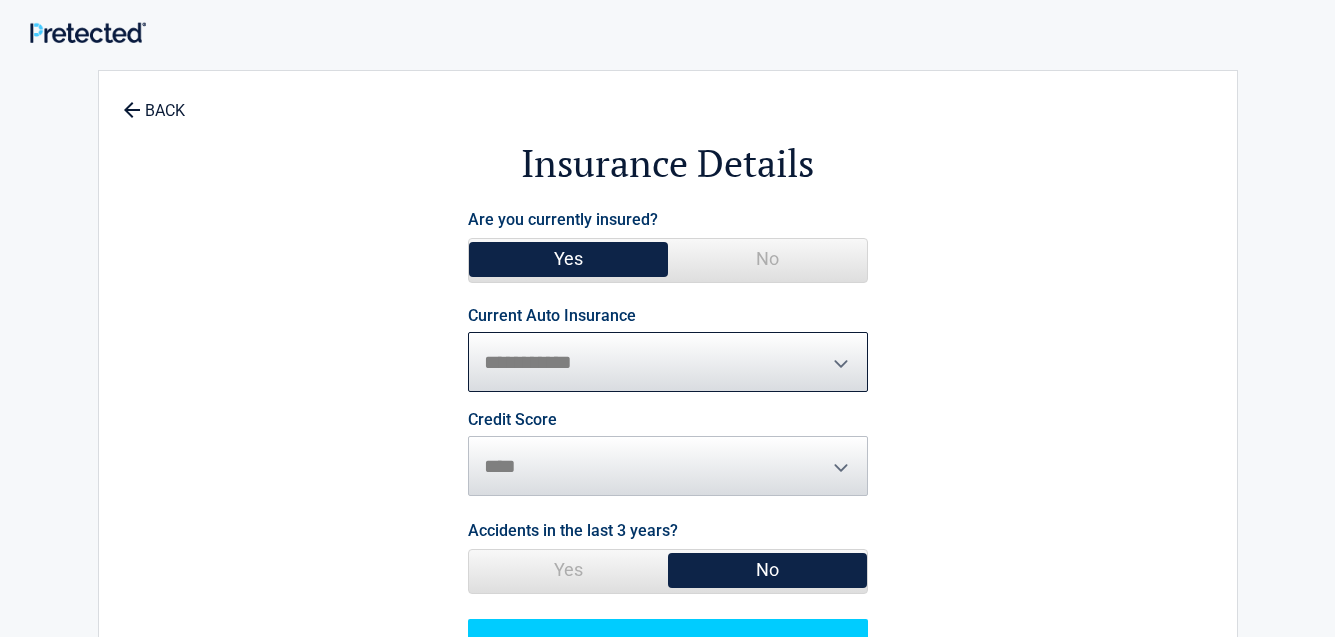 click on "**********" at bounding box center (668, 362) 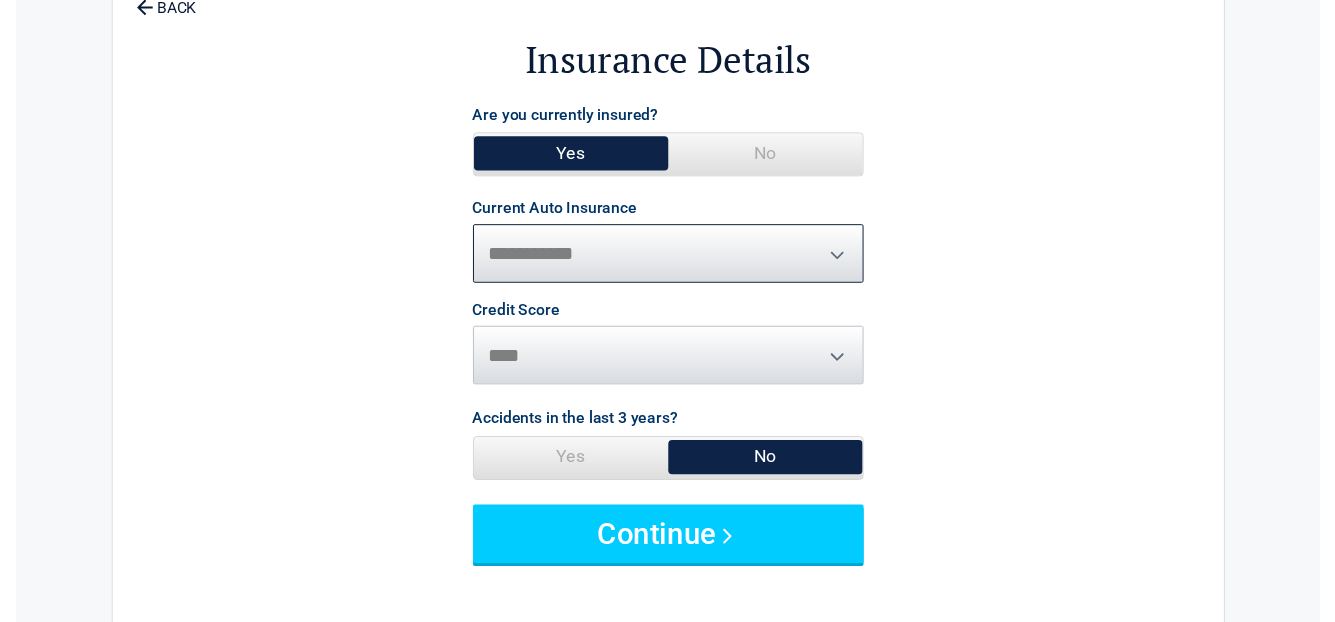 scroll, scrollTop: 200, scrollLeft: 0, axis: vertical 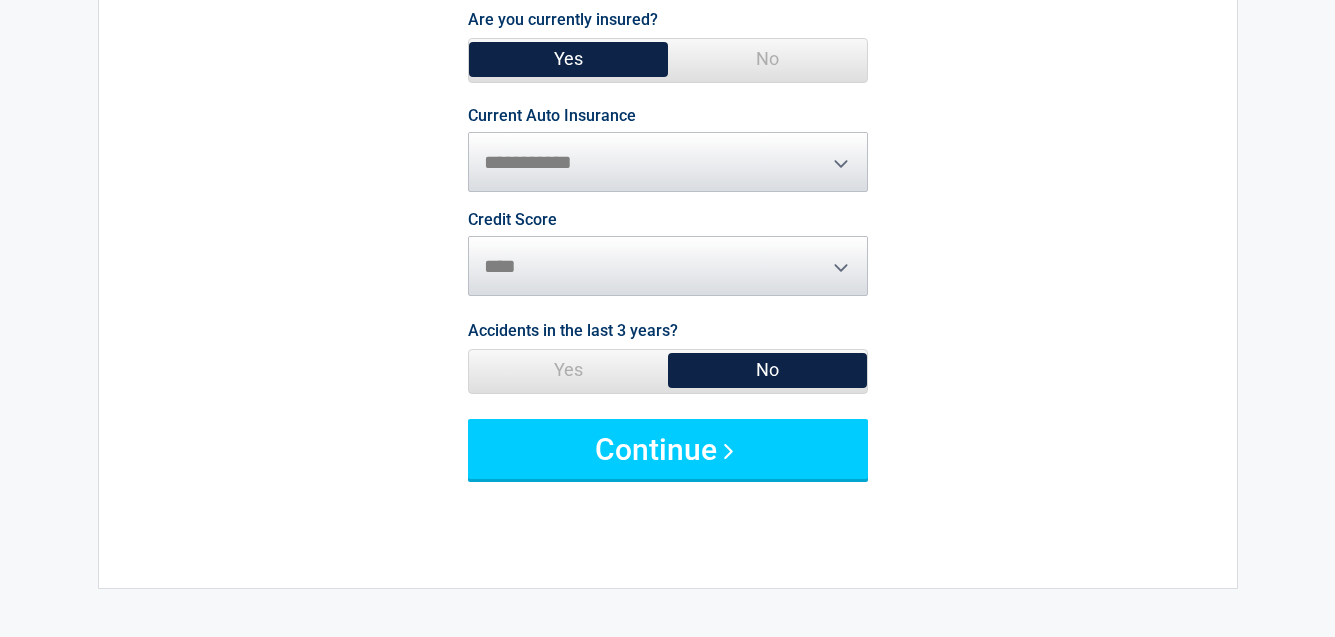 click on "Yes" at bounding box center (568, 370) 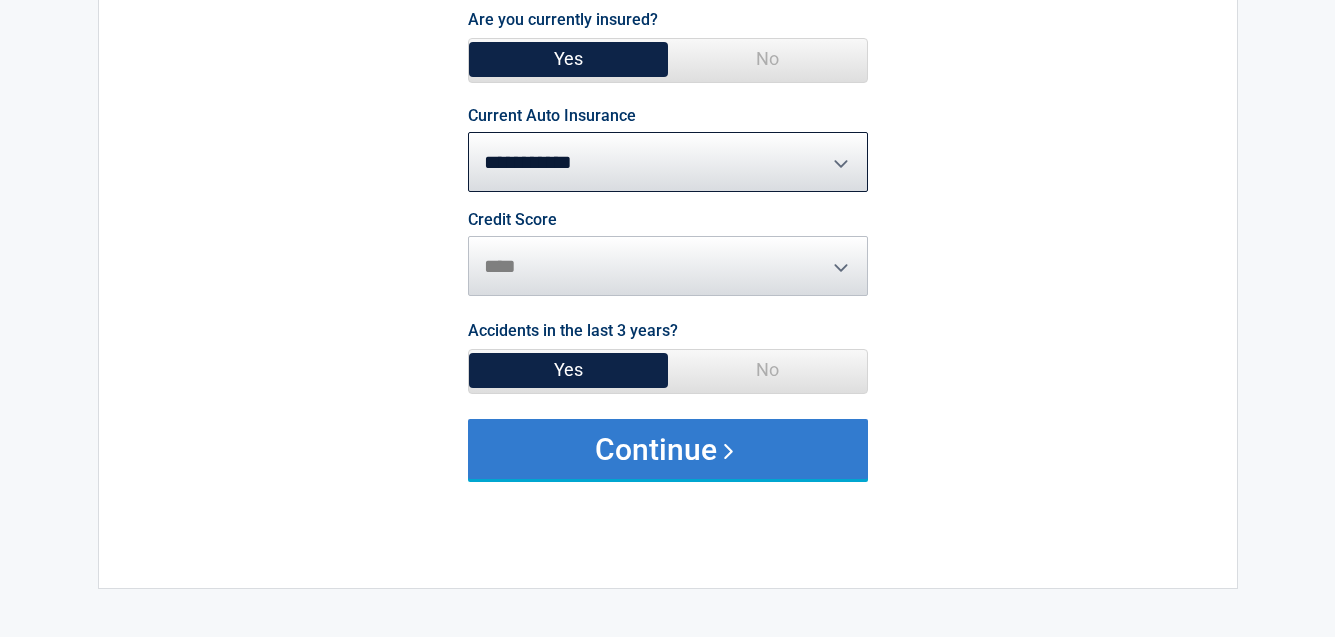 click on "Continue" at bounding box center (668, 449) 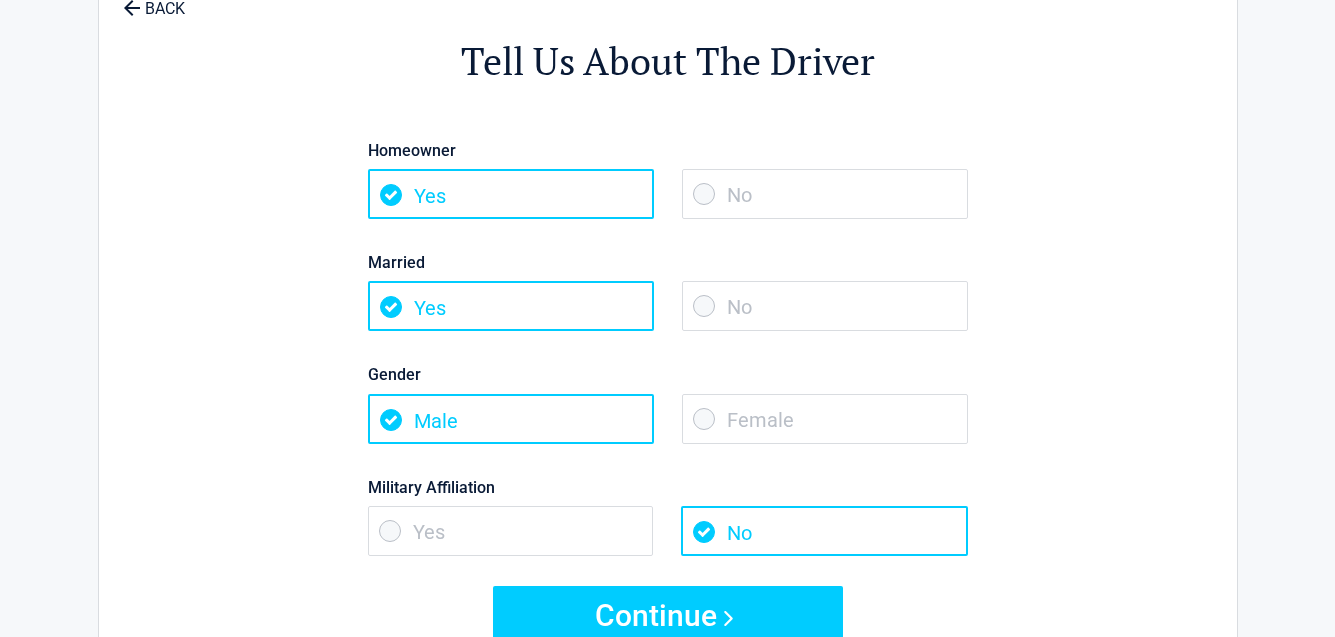 scroll, scrollTop: 0, scrollLeft: 0, axis: both 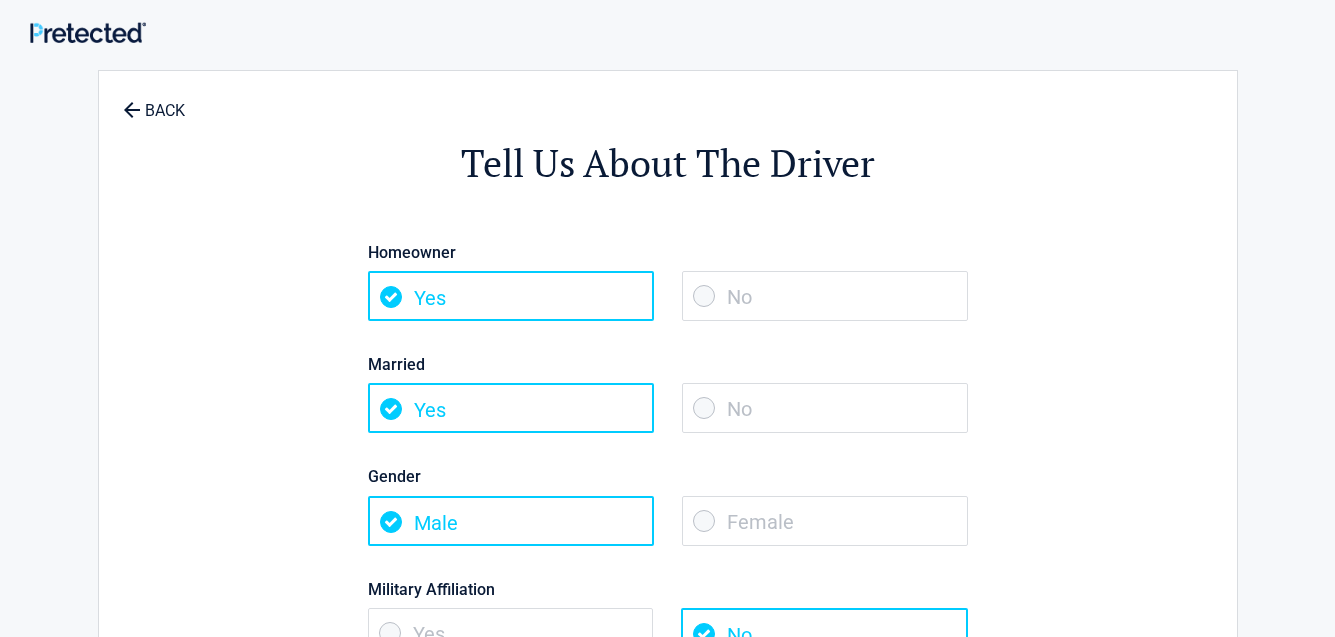 click on "No" at bounding box center (825, 296) 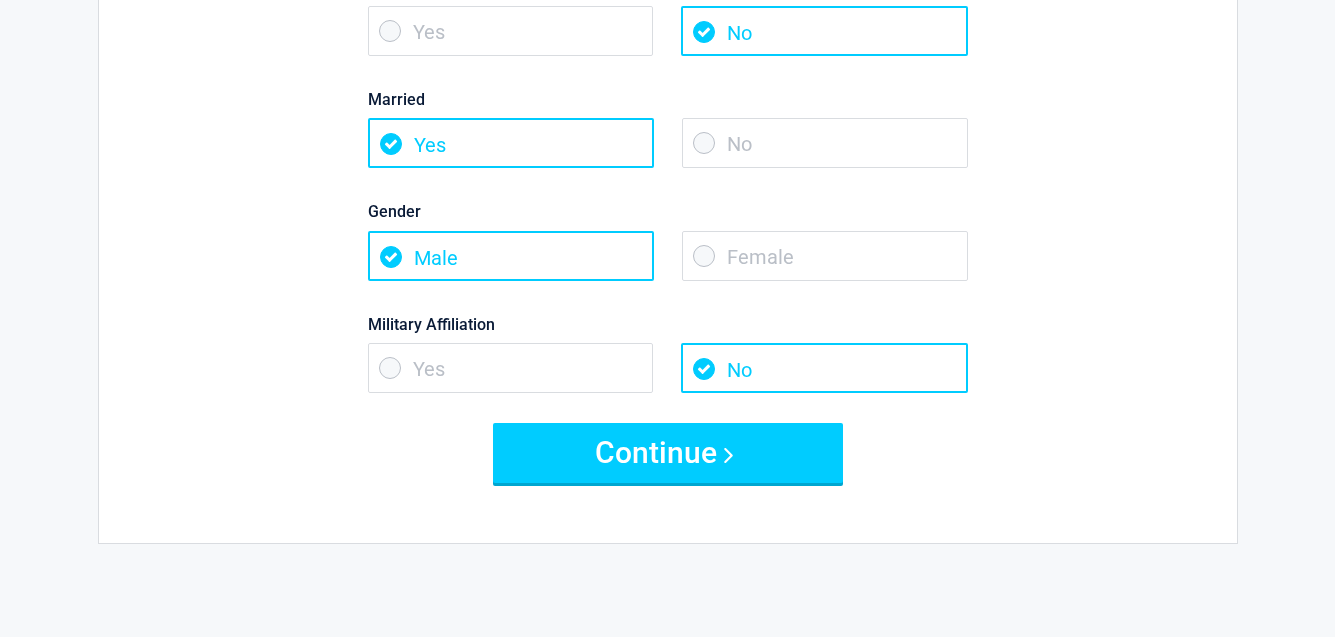 scroll, scrollTop: 300, scrollLeft: 0, axis: vertical 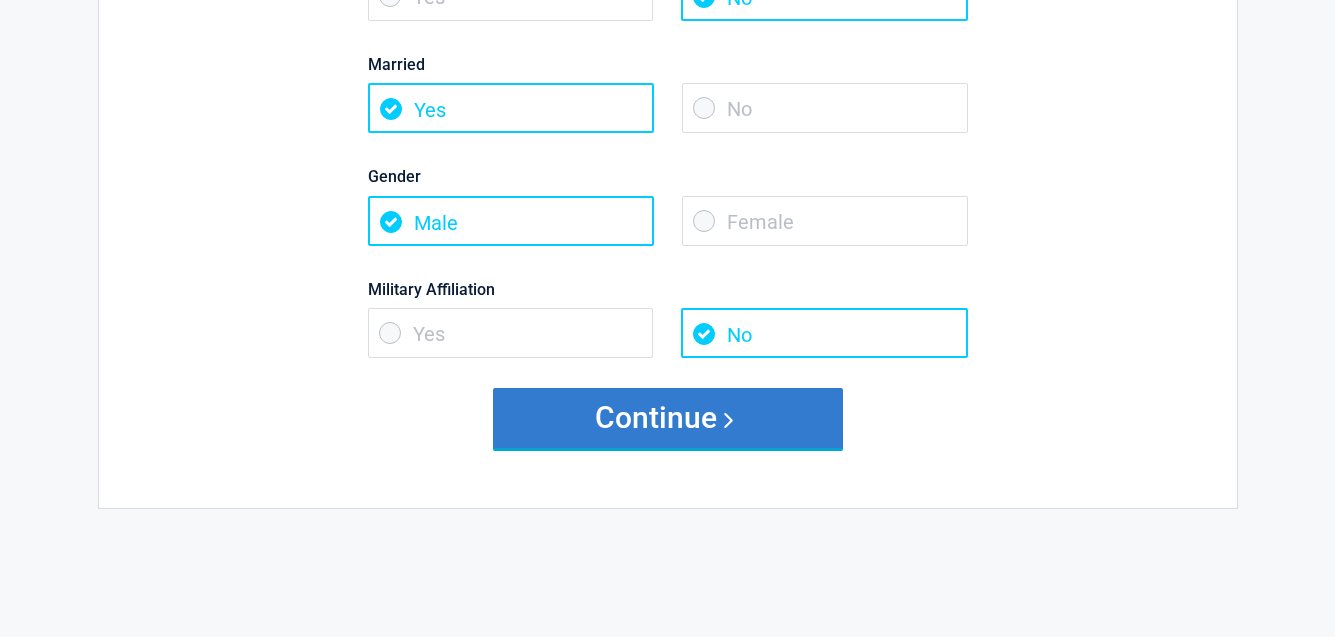 click on "Continue" at bounding box center (668, 418) 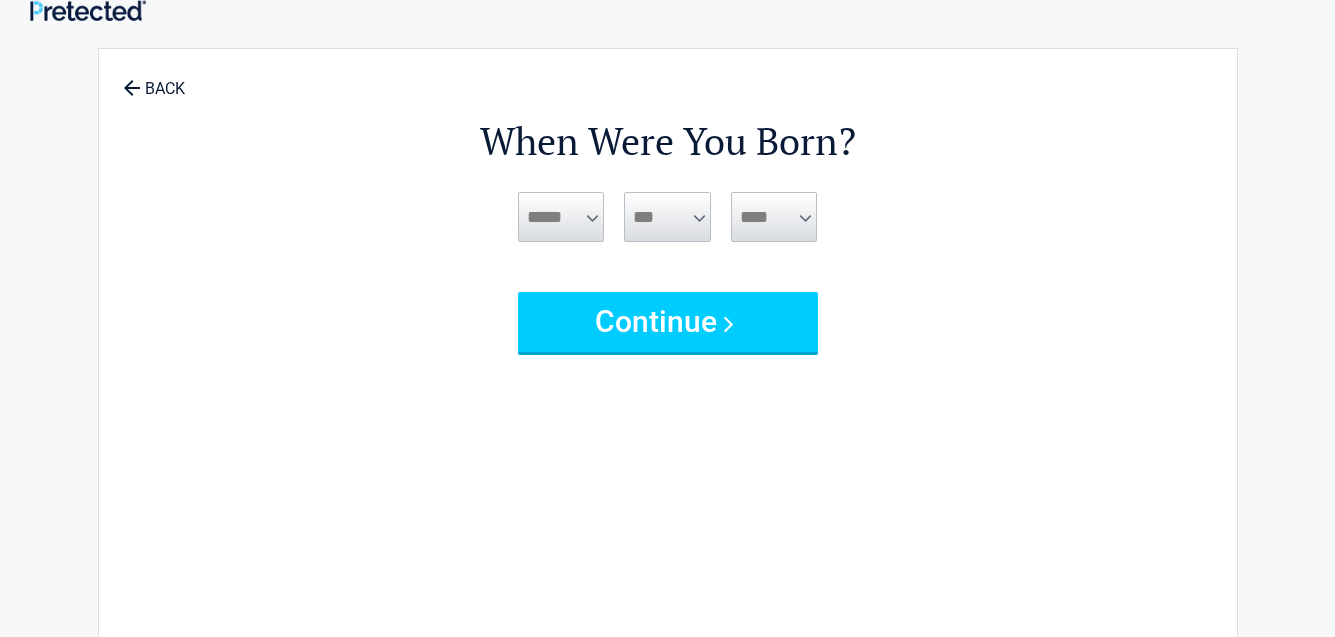 scroll, scrollTop: 0, scrollLeft: 0, axis: both 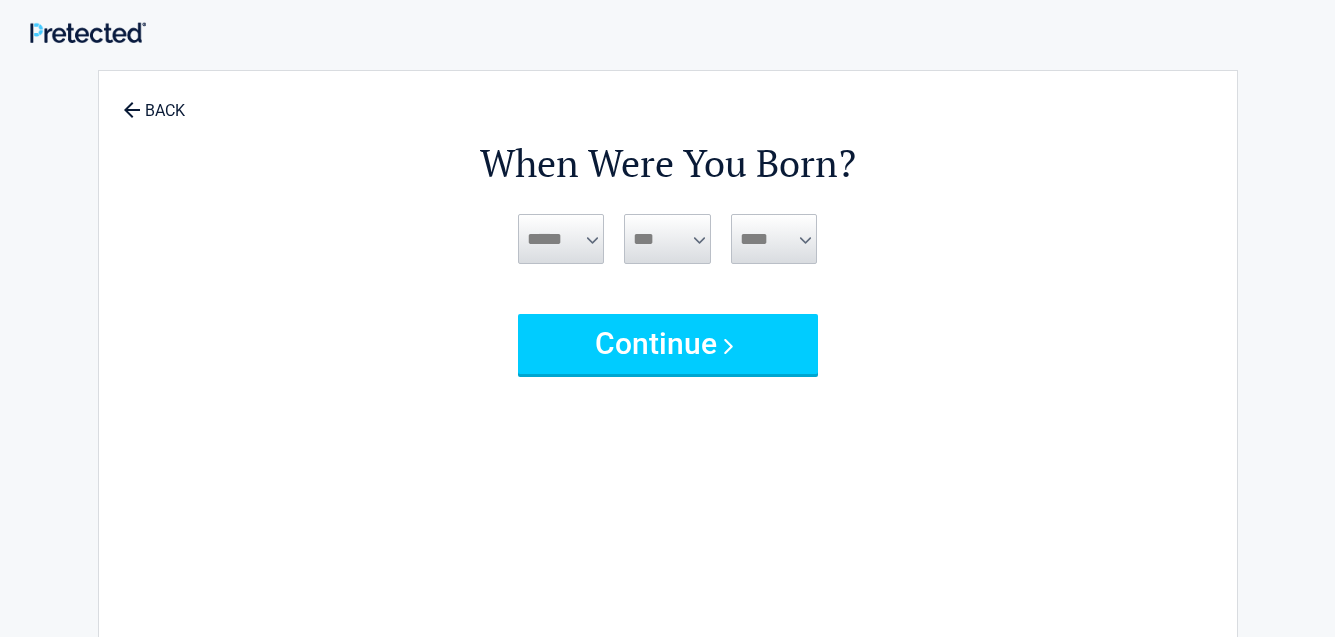 click on "*****
***
***
***
***
***
***
***
***
***
***
***
***" at bounding box center (561, 239) 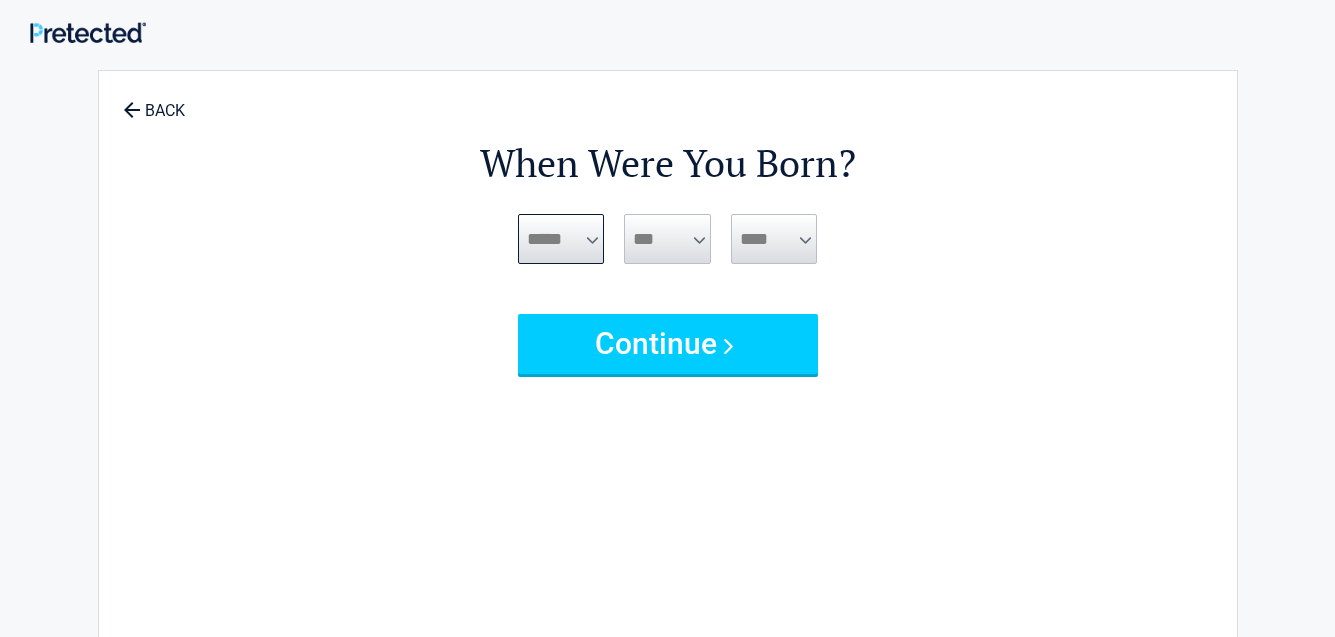 click on "*****
***
***
***
***
***
***
***
***
***
***
***
***" at bounding box center [561, 239] 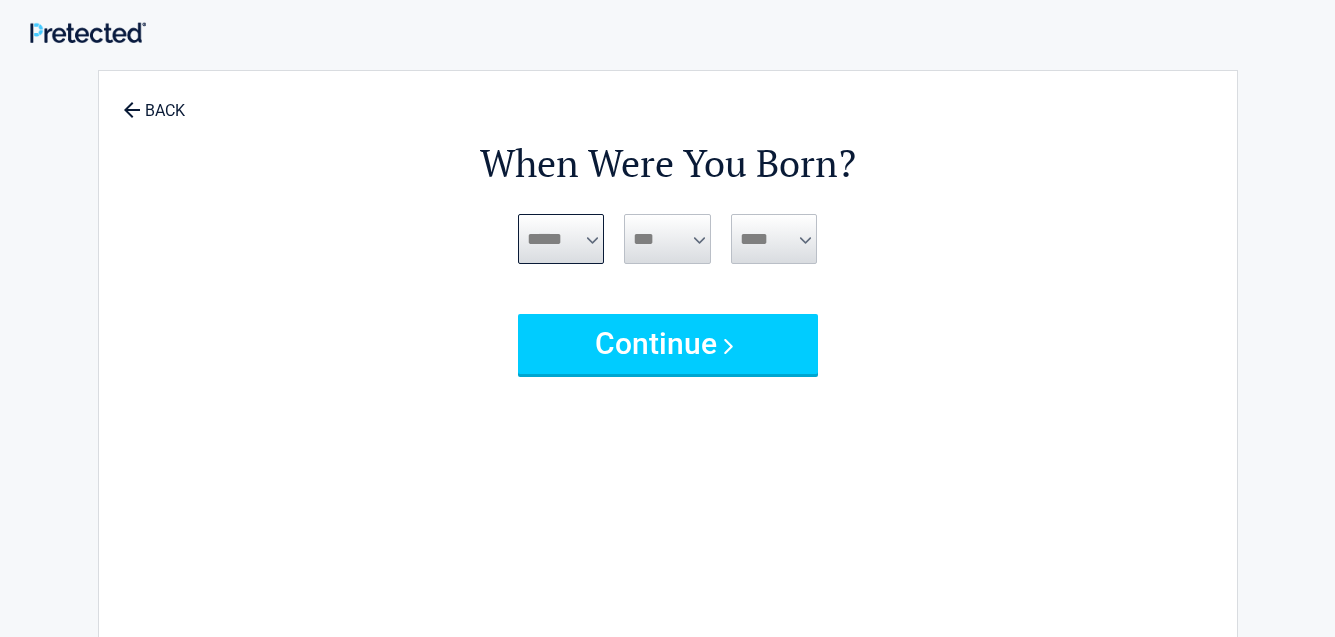 select on "**" 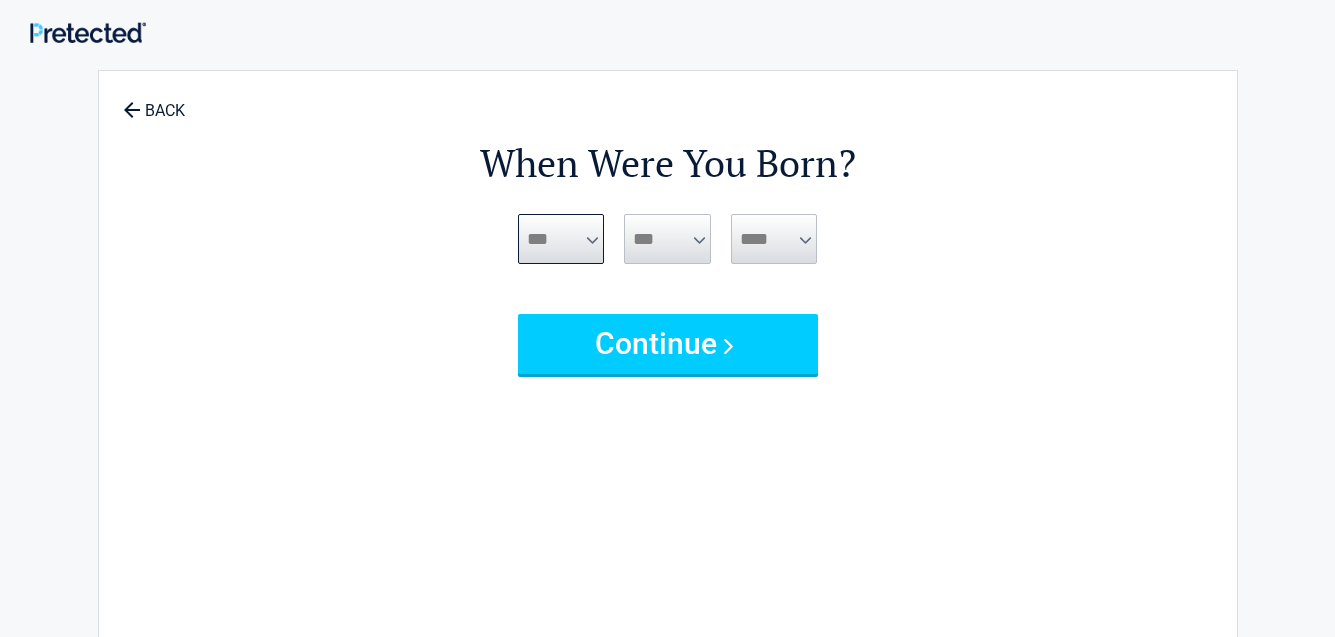 click on "*****
***
***
***
***
***
***
***
***
***
***
***
***" at bounding box center (561, 239) 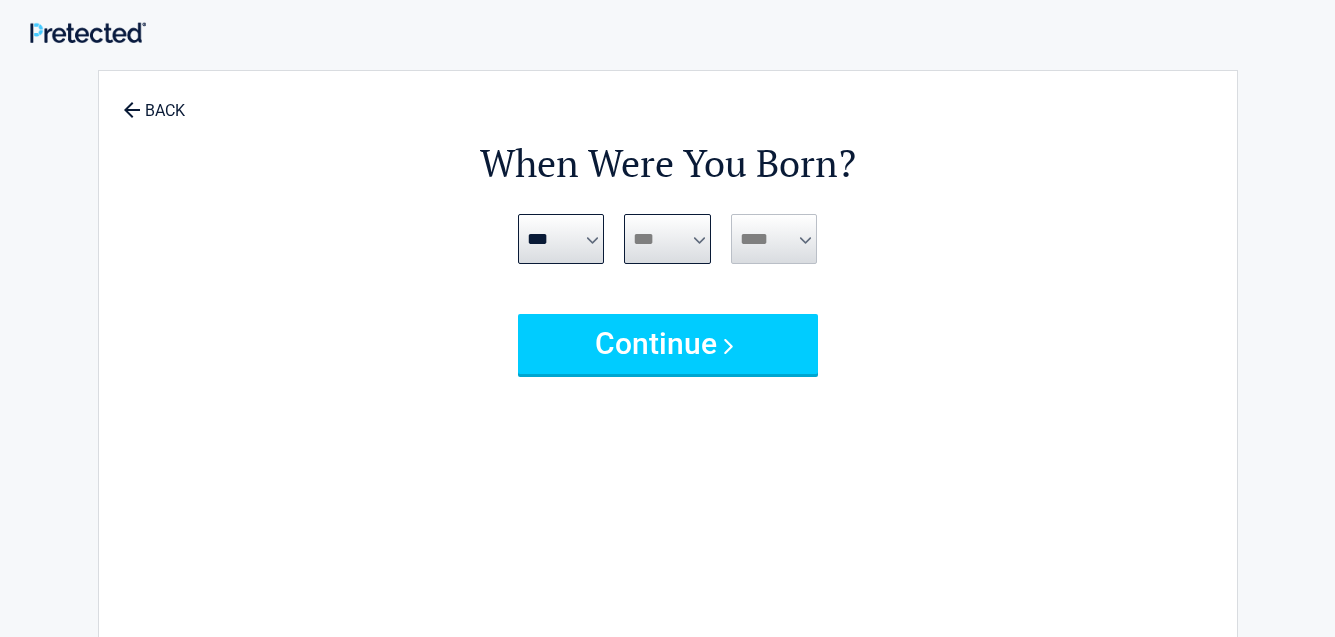 click on "*** * * * * * * * * * ** ** ** ** ** ** ** ** ** ** ** ** ** ** ** ** ** ** ** ** ** **" at bounding box center [667, 239] 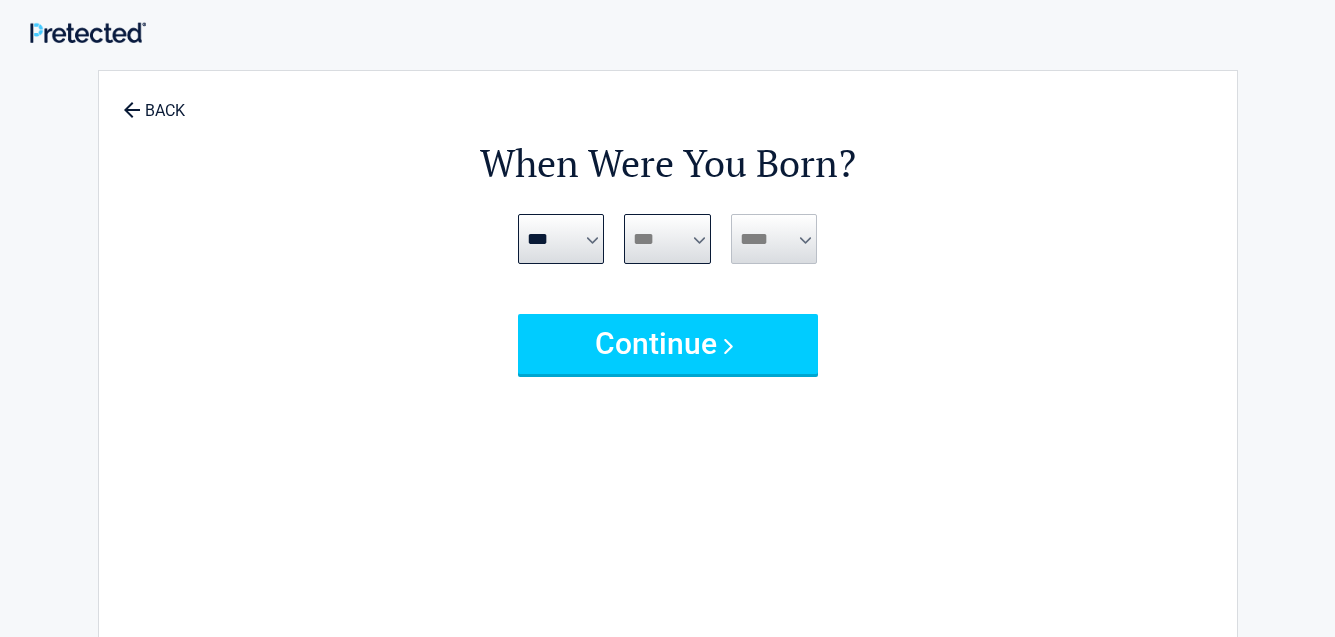 select on "*" 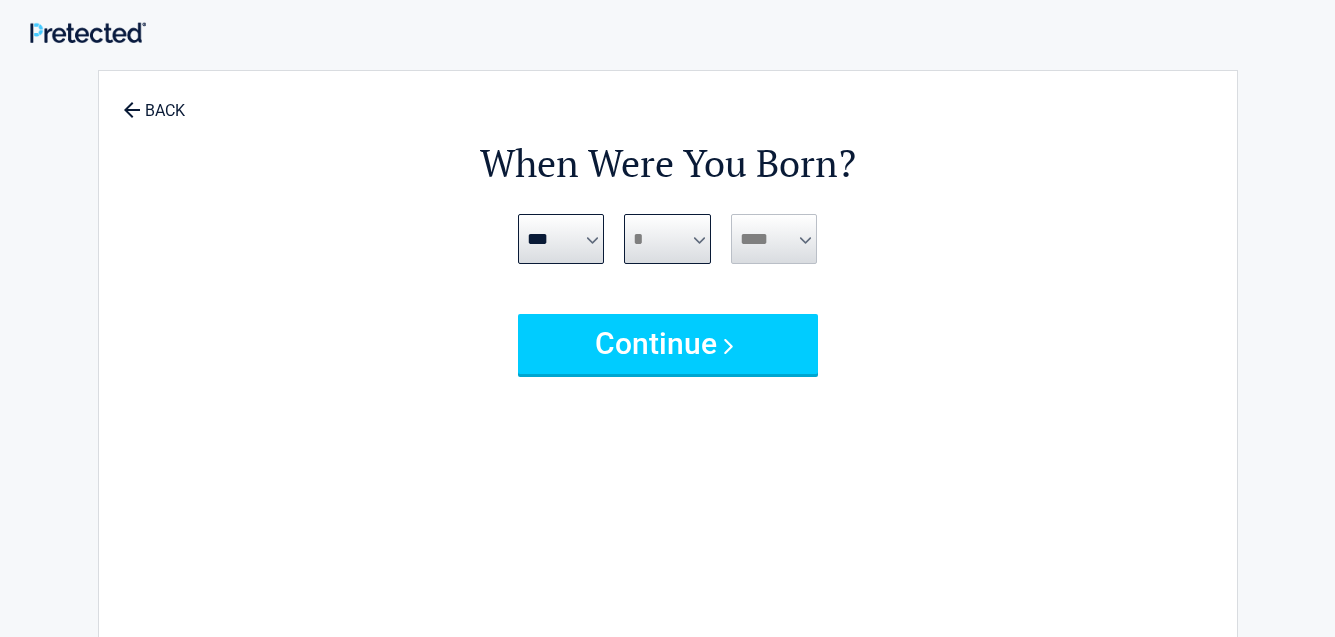 click on "*** * * * * * * * * * ** ** ** ** ** ** ** ** ** ** ** ** ** ** ** ** ** ** ** ** ** **" at bounding box center (667, 239) 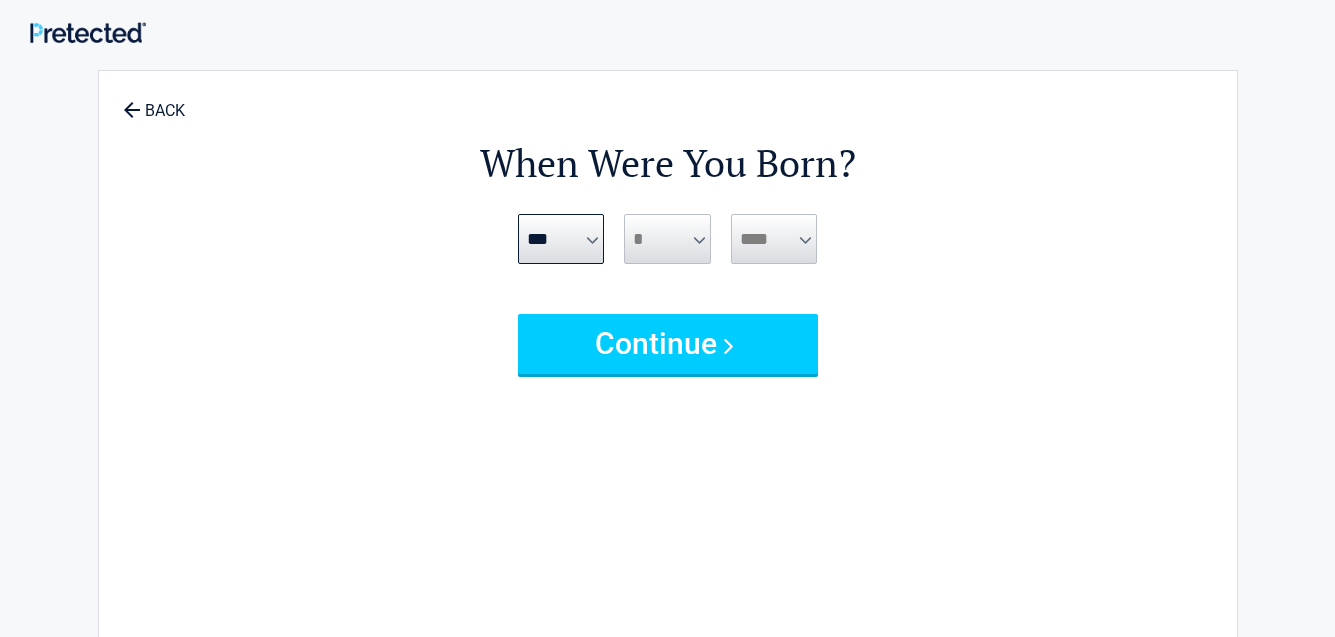 click on "****
****
****
****
****
****
****
****
****
****
****
****
****
****
****
****
****
****
****
****
****
****
****
****
****
****
****
****
****
****
****
****
****
****
****
****
****
****
****
****
****
****
****
****
****
****
****
****
****
****
****
****
****
****
****
****
****
****
****
****
****
****
**** ****" at bounding box center (774, 239) 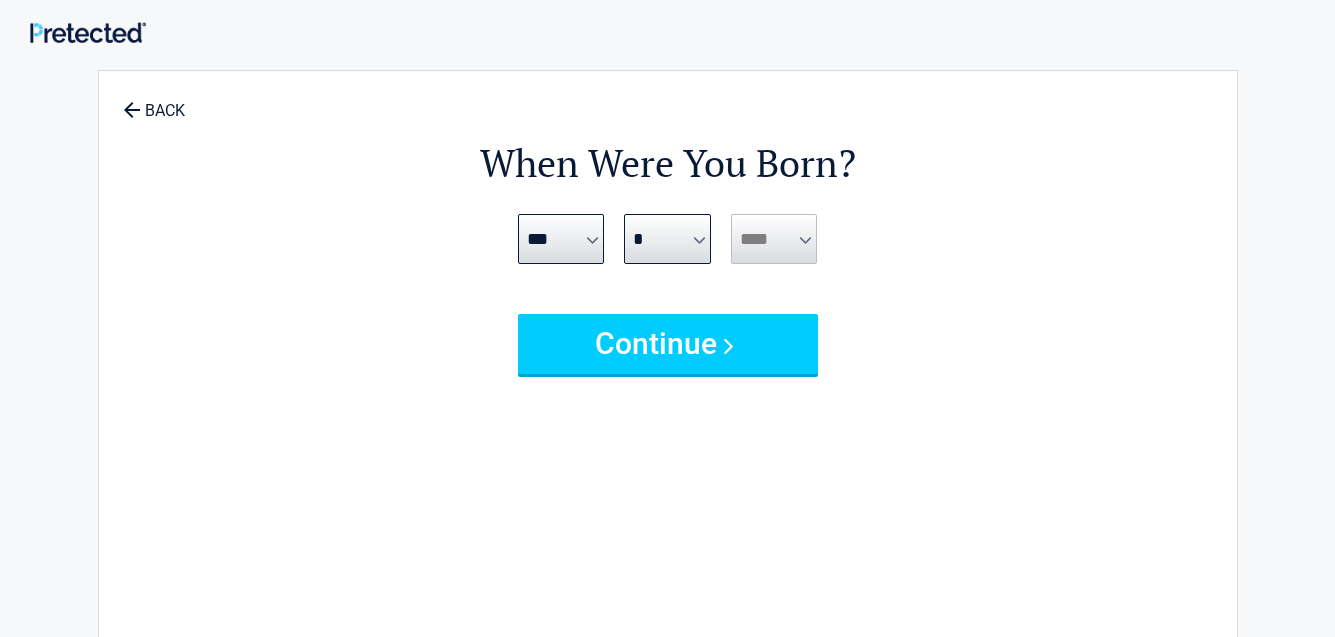 click on "****
****
****
****
****
****
****
****
****
****
****
****
****
****
****
****
****
****
****
****
****
****
****
****
****
****
****
****
****
****
****
****
****
****
****
****
****
****
****
****
****
****
****
****
****
****
****
****
****
****
****
****
****
****
****
****
****
****
****
****
****
****
**** ****" at bounding box center [774, 239] 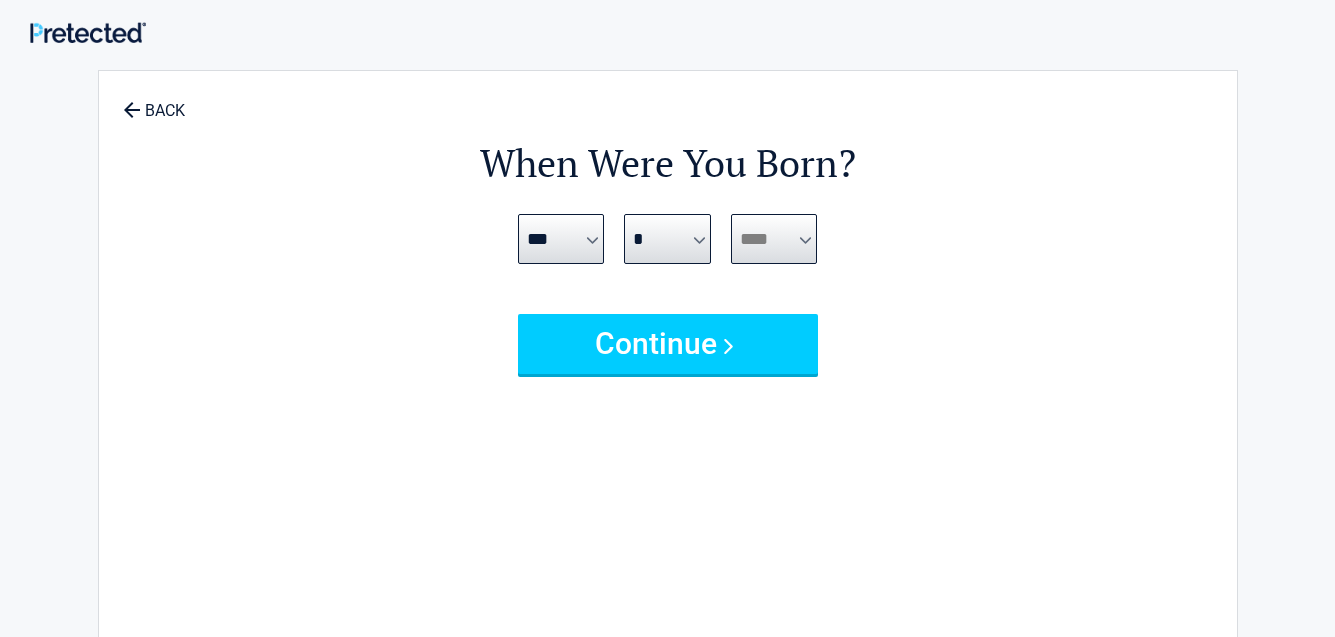 click on "****
****
****
****
****
****
****
****
****
****
****
****
****
****
****
****
****
****
****
****
****
****
****
****
****
****
****
****
****
****
****
****
****
****
****
****
****
****
****
****
****
****
****
****
****
****
****
****
****
****
****
****
****
****
****
****
****
****
****
****
****
****
****
****" at bounding box center [774, 239] 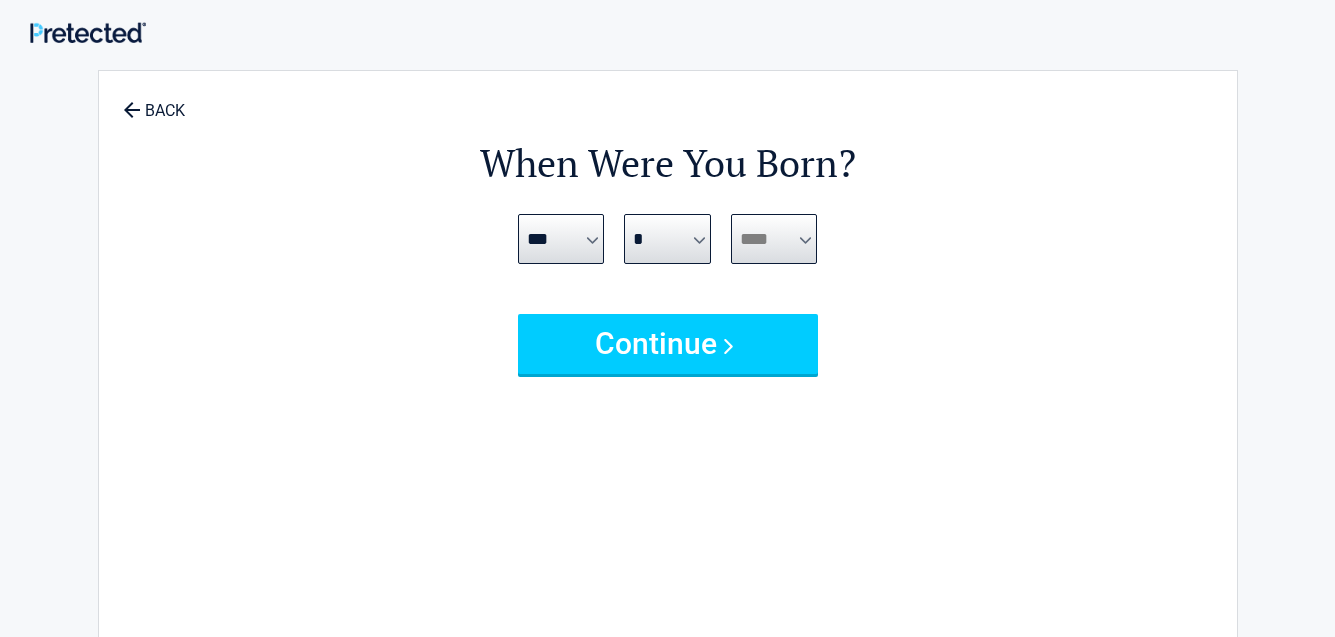 select on "****" 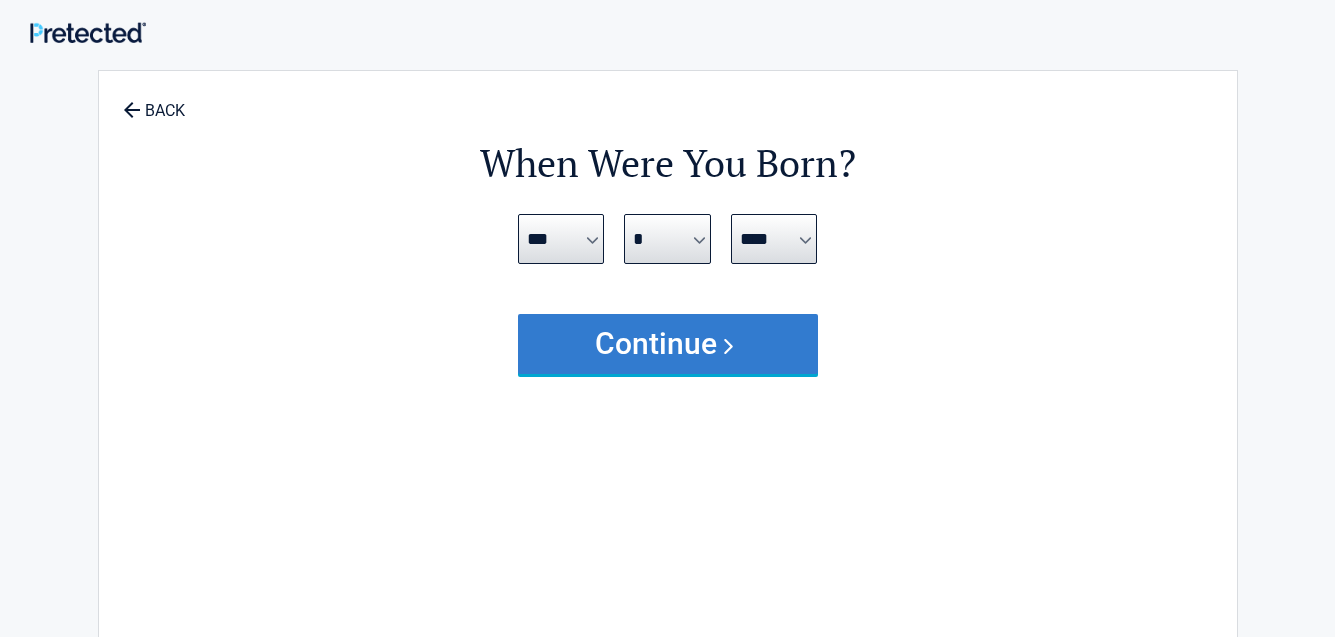 click on "Continue" at bounding box center (668, 344) 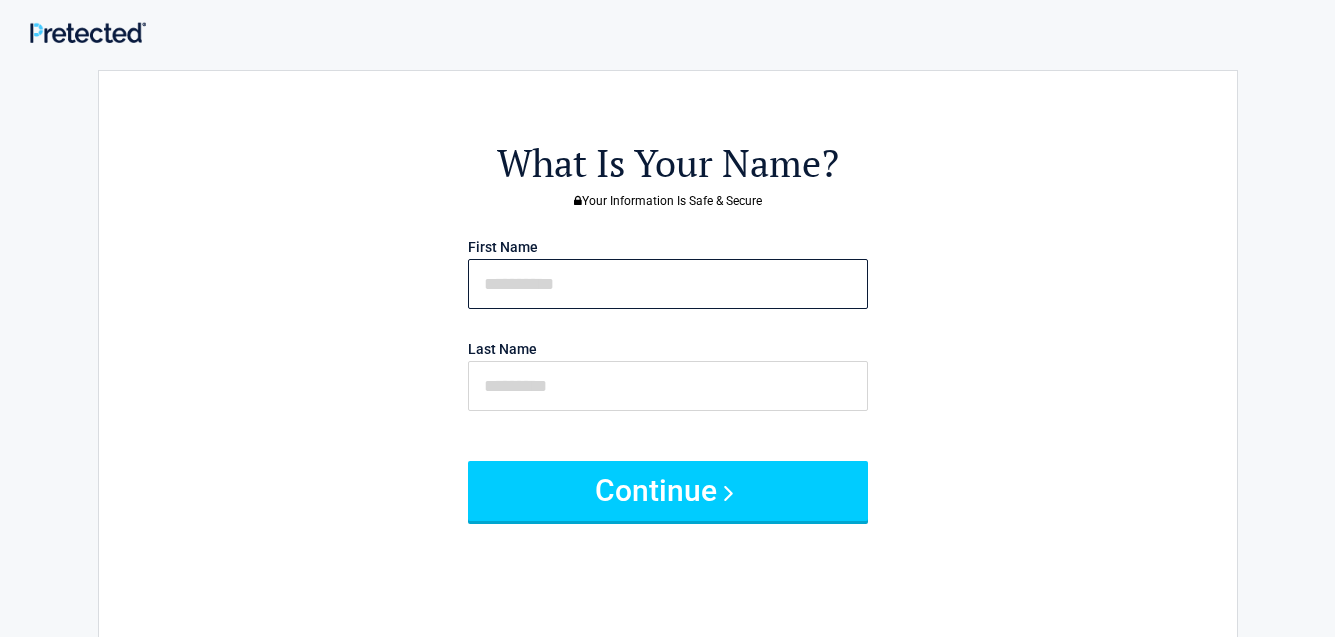 click at bounding box center [668, 284] 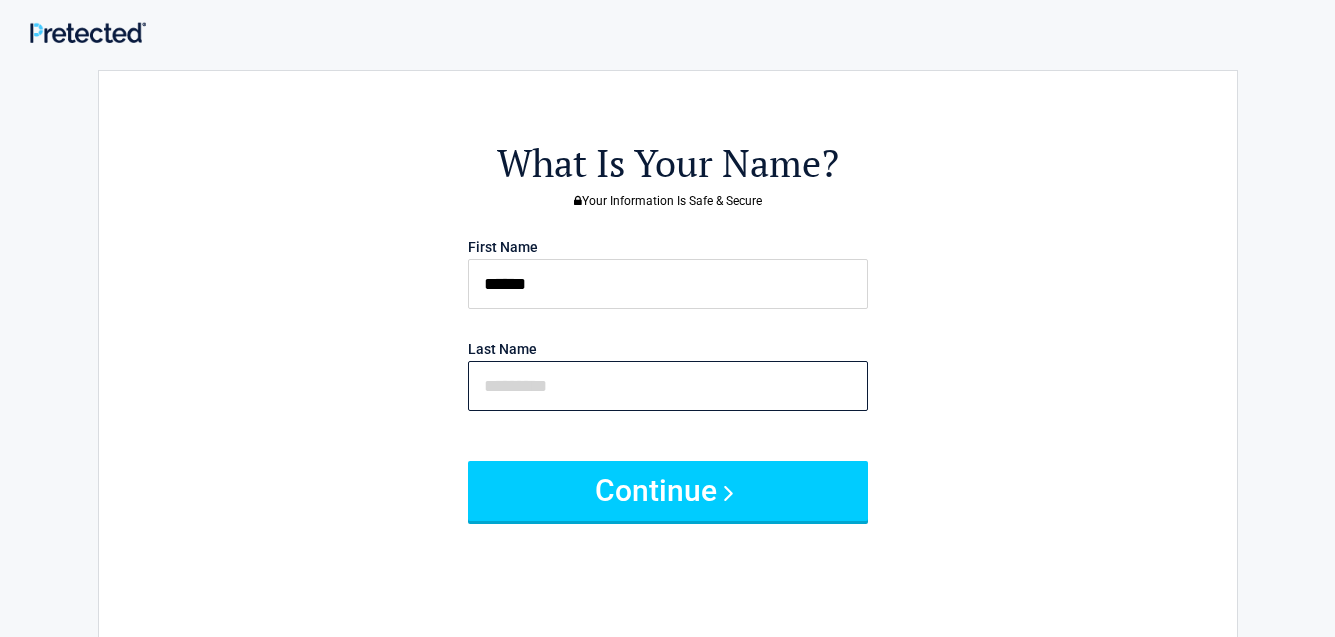 click at bounding box center (668, 386) 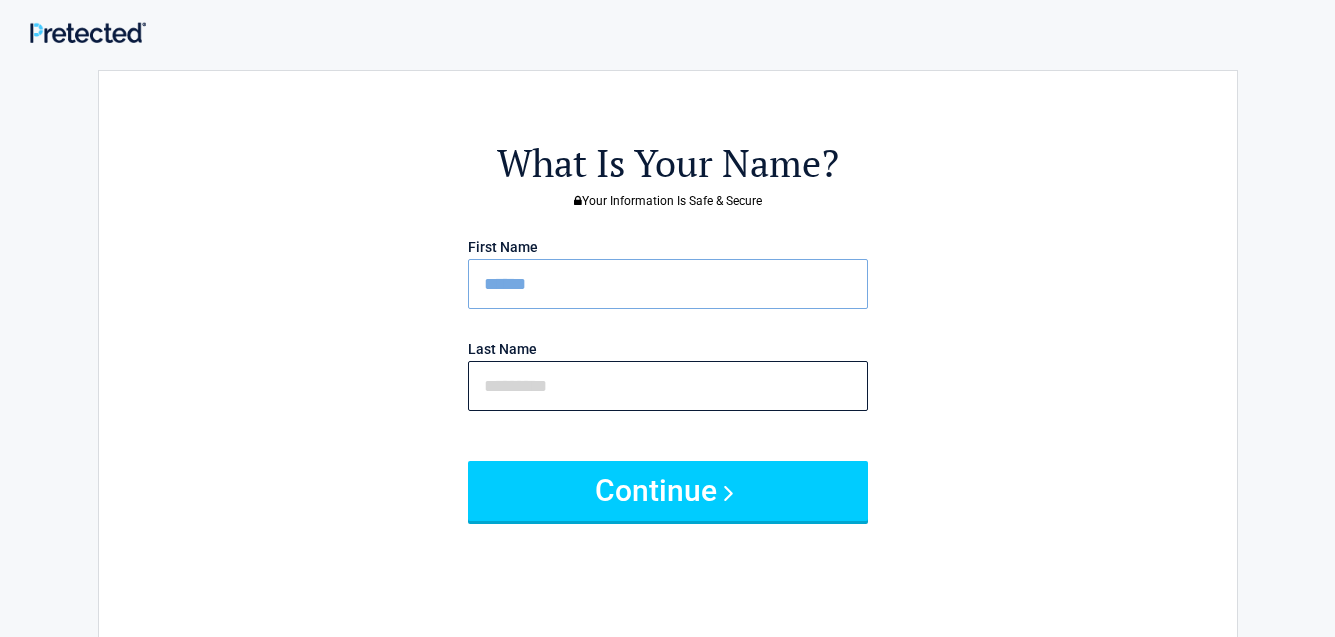 type on "*****" 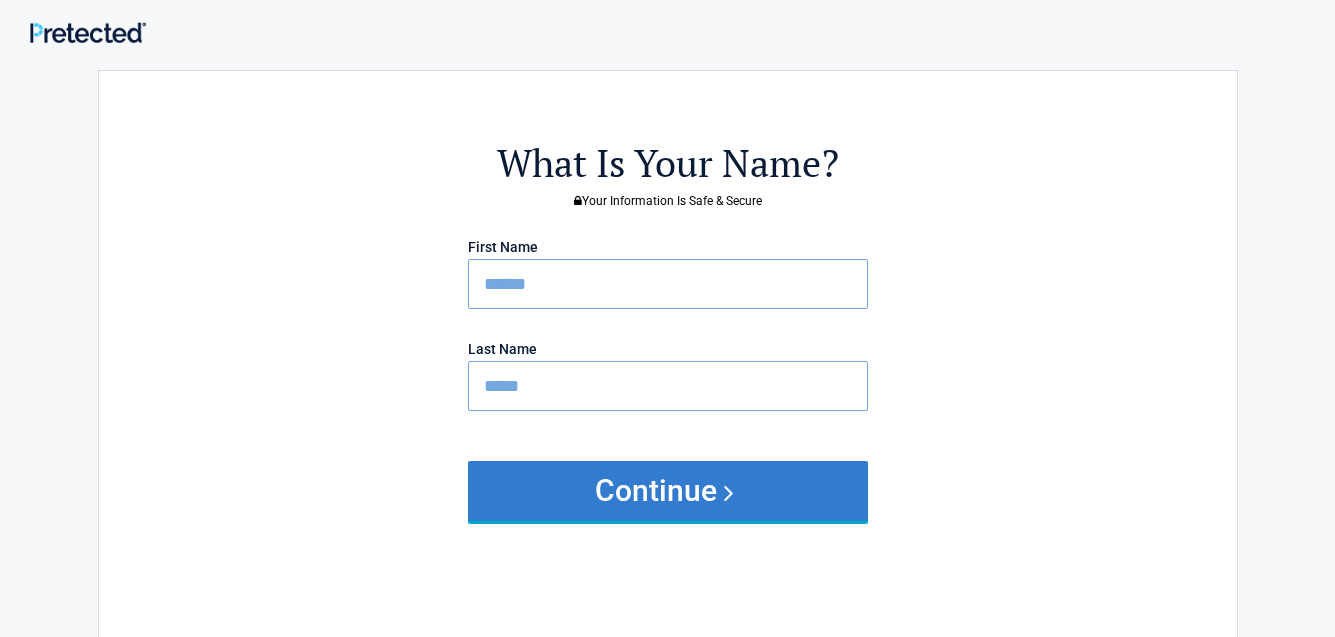 click on "Continue" at bounding box center (668, 491) 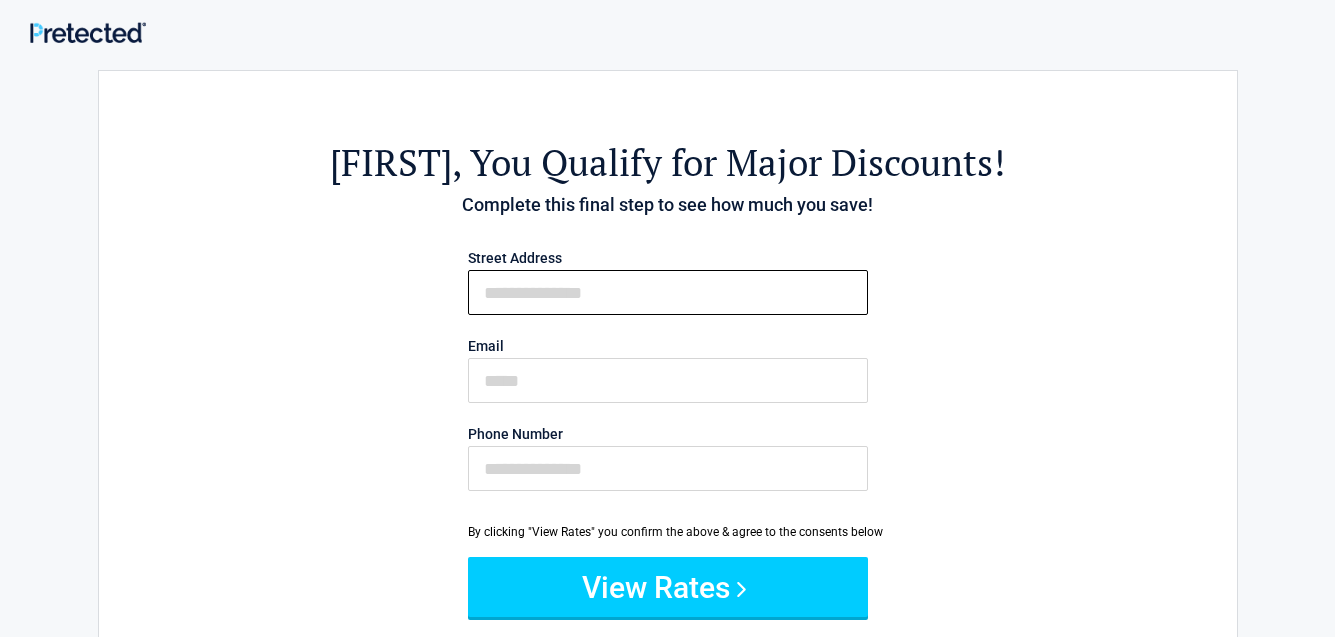 click on "First Name" at bounding box center (668, 292) 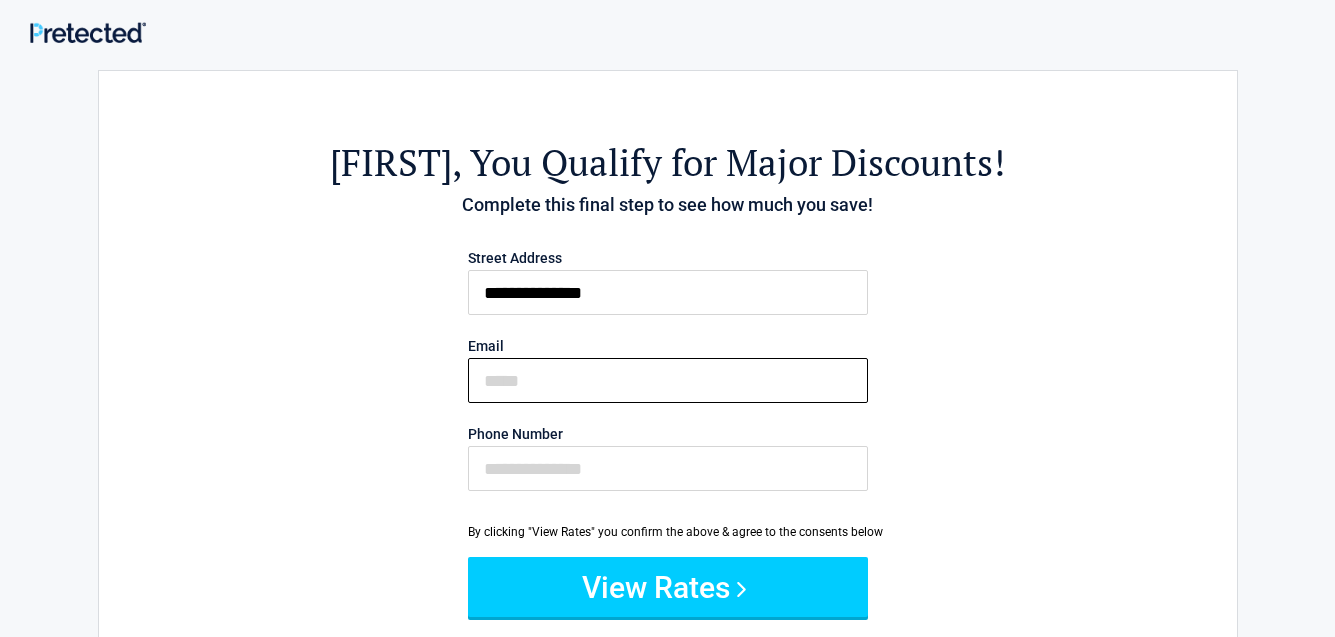 type on "**********" 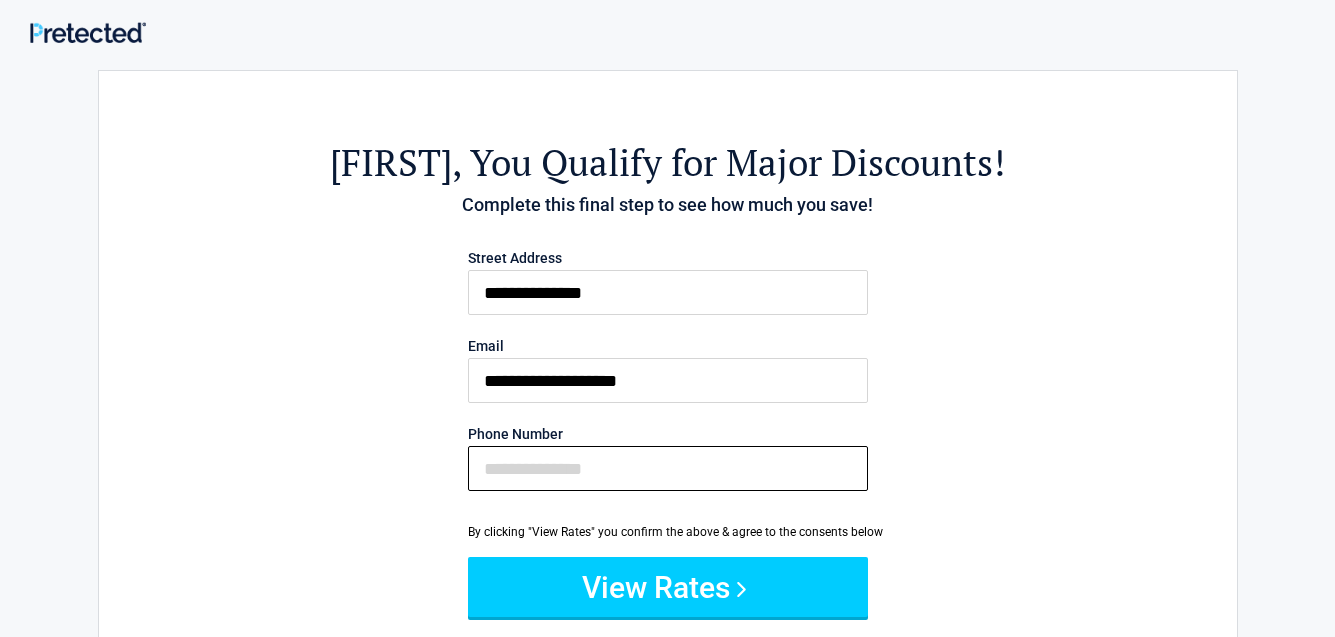 type on "**********" 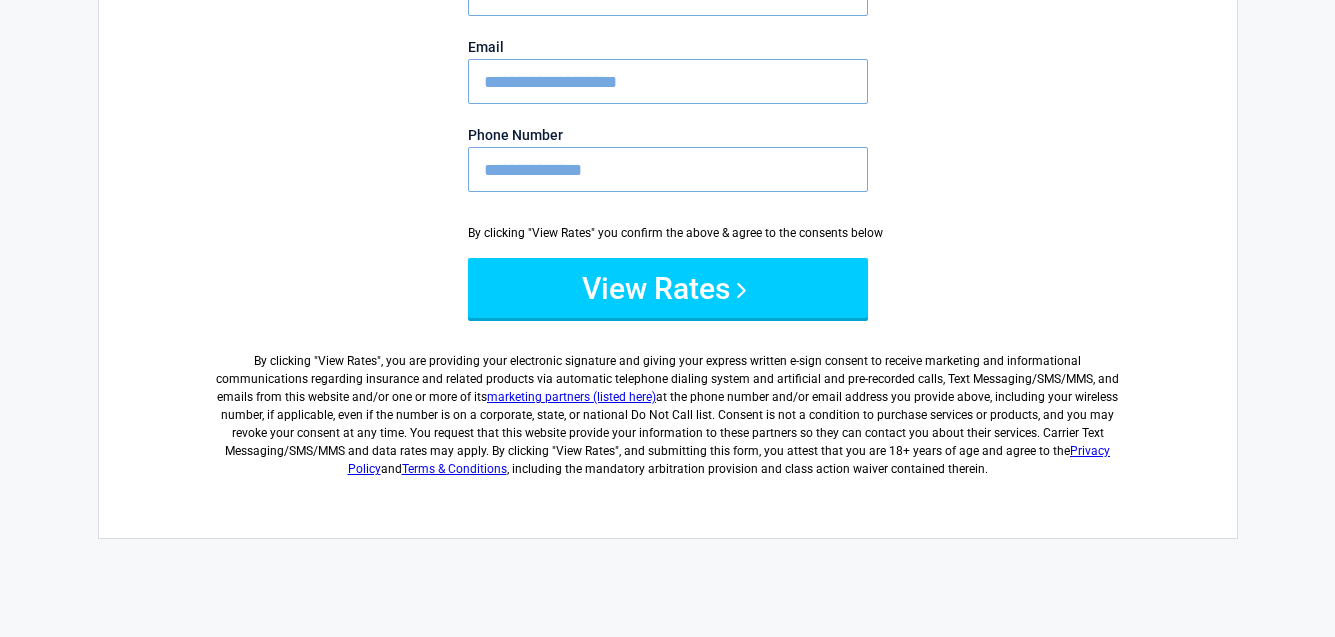 scroll, scrollTop: 300, scrollLeft: 0, axis: vertical 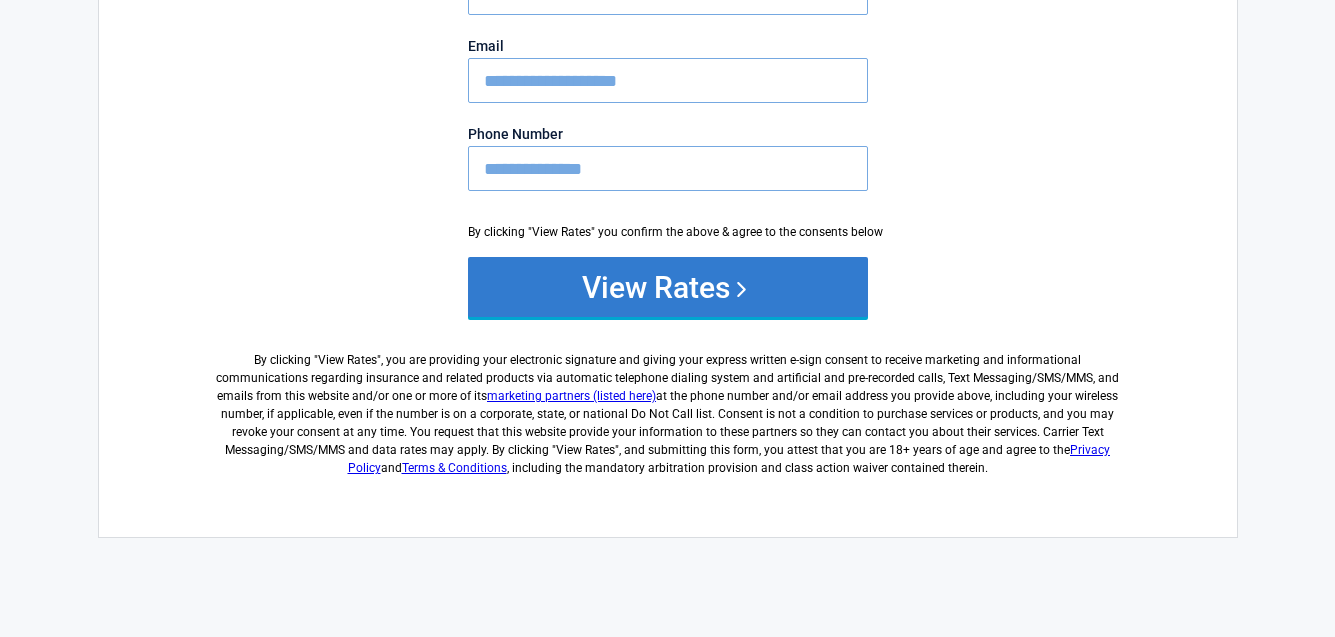 click on "View Rates" at bounding box center (668, 287) 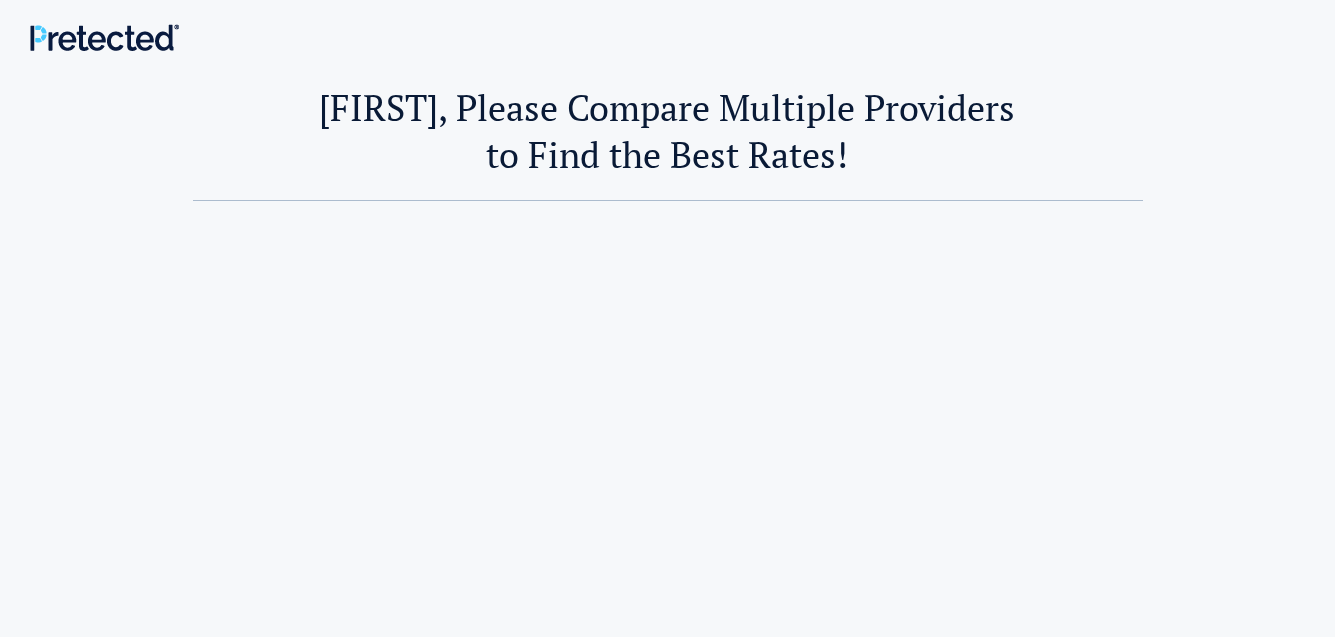 scroll, scrollTop: 0, scrollLeft: 0, axis: both 